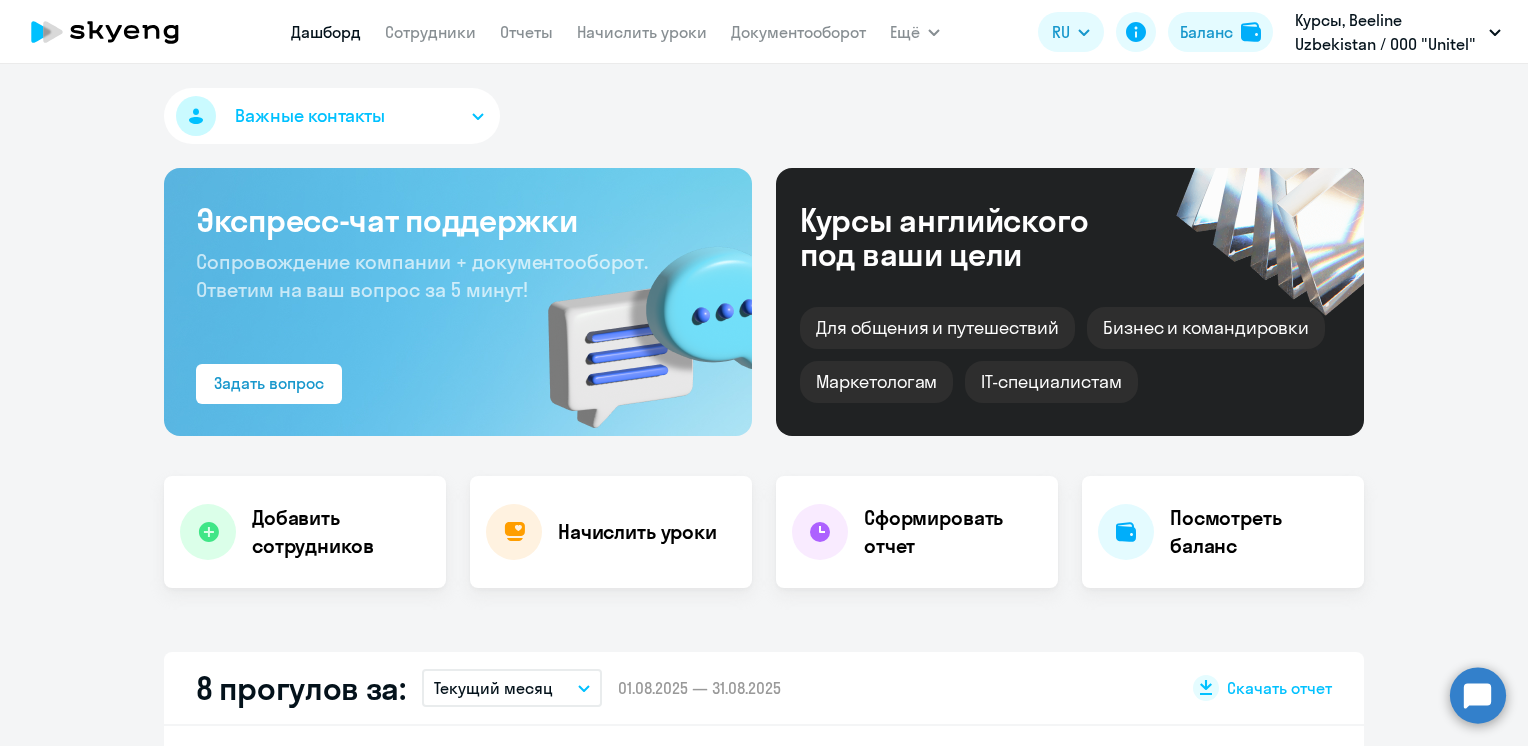 select on "30" 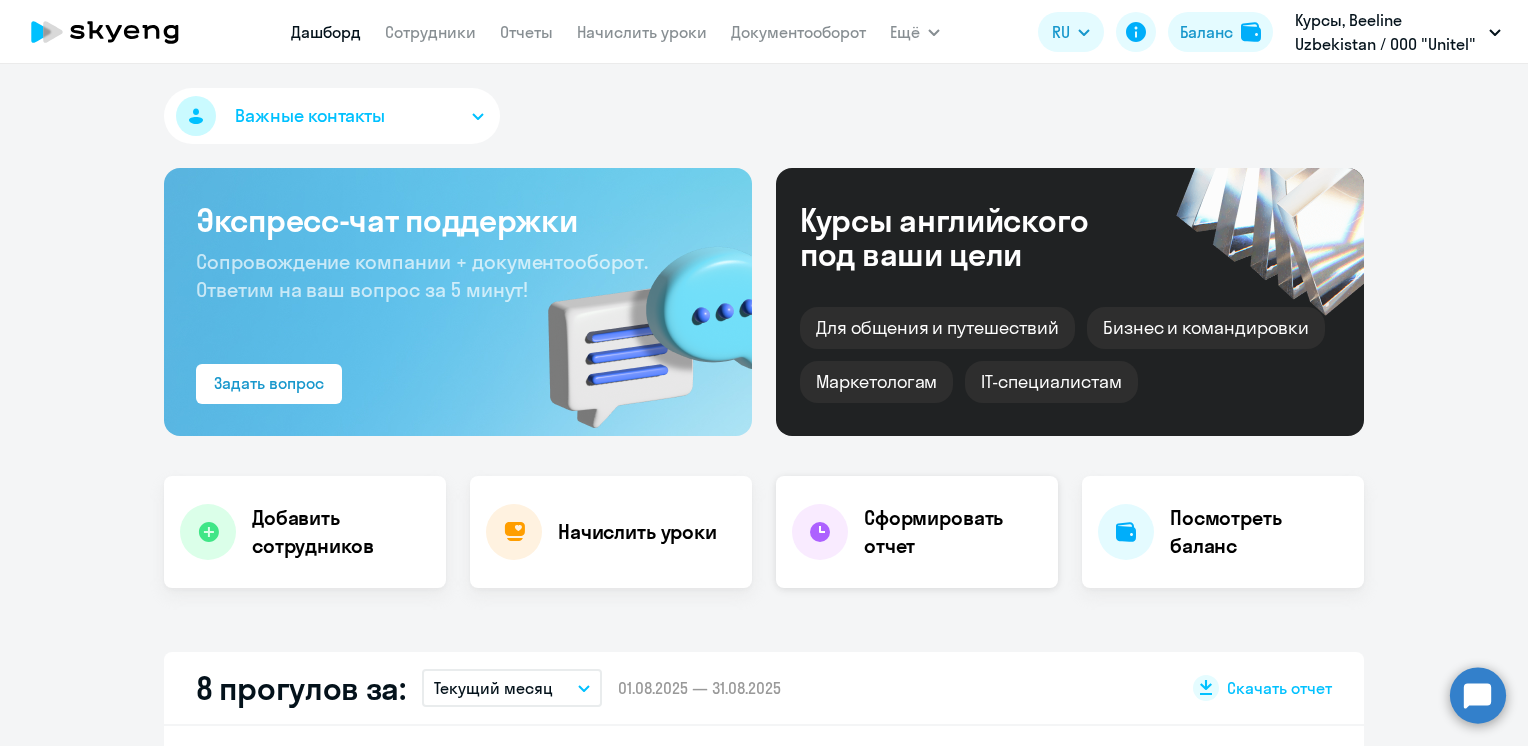 click on "Сформировать отчет" 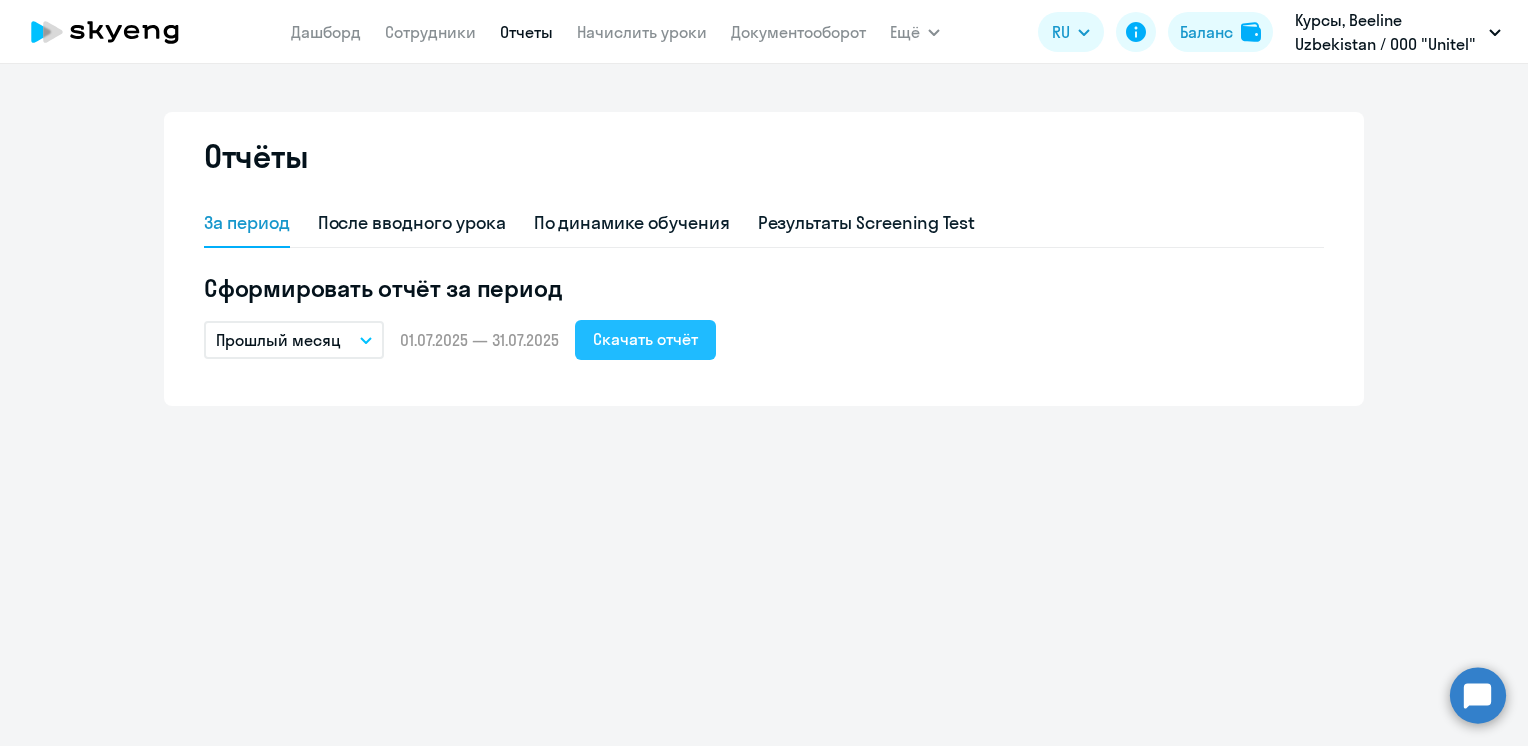 click on "Скачать отчёт" 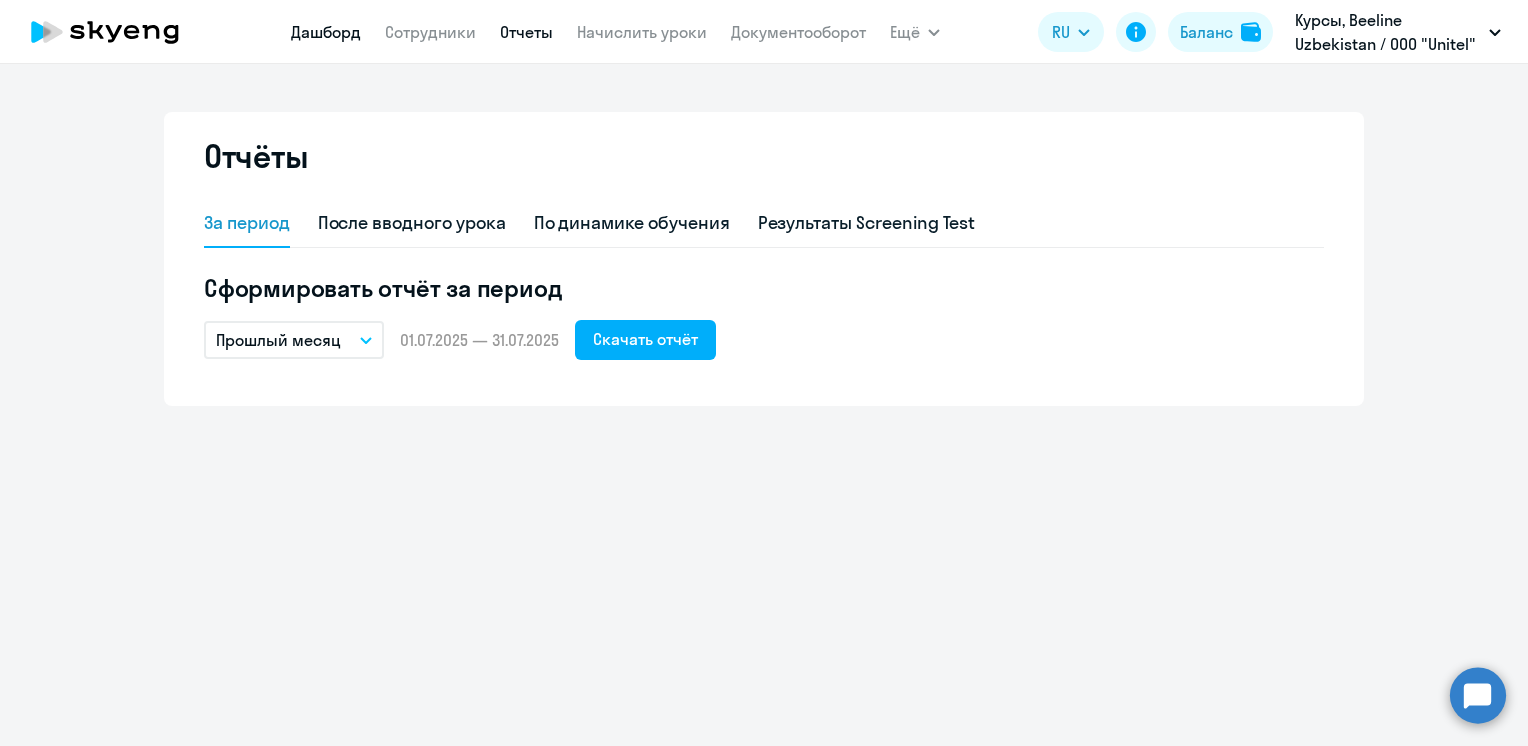 click on "Дашборд" at bounding box center (326, 32) 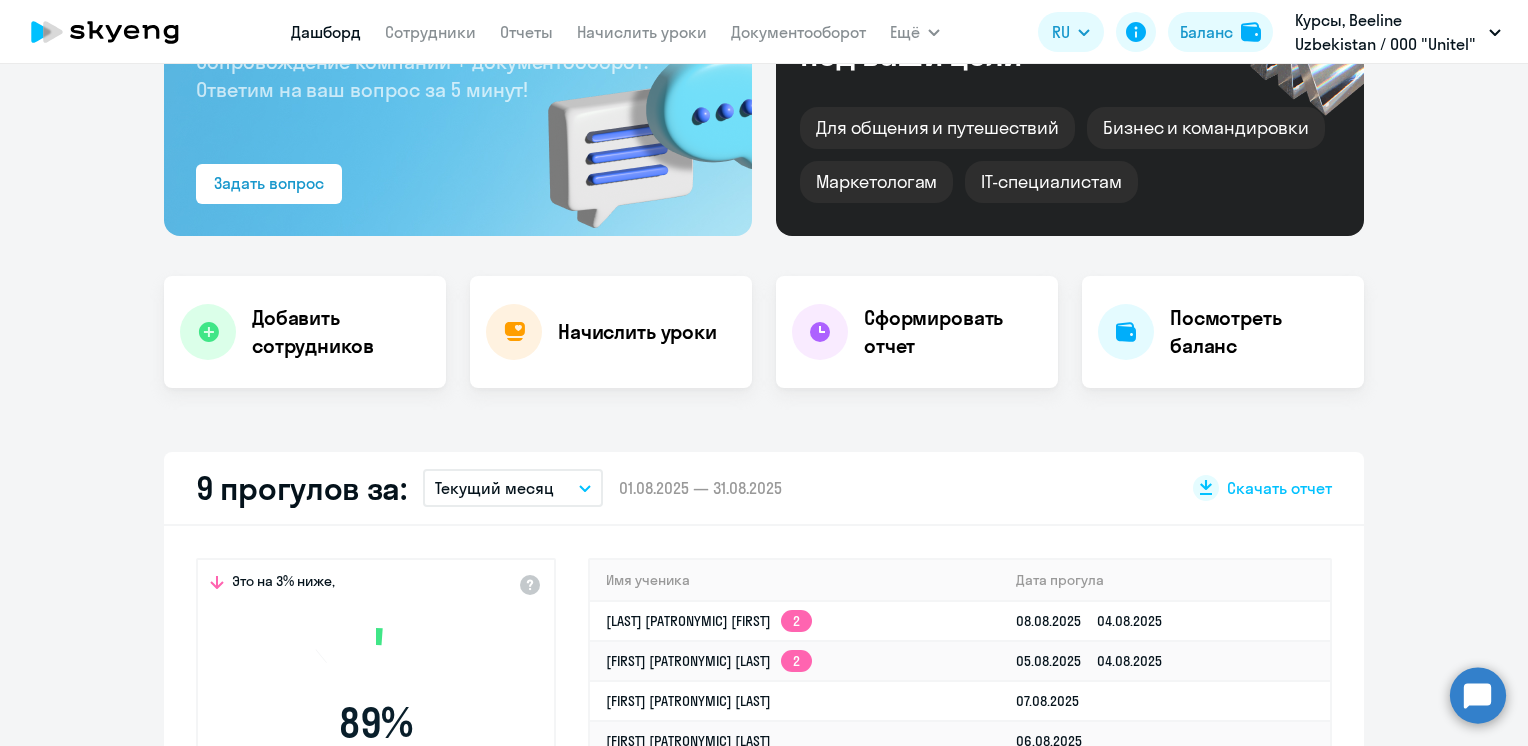 select on "30" 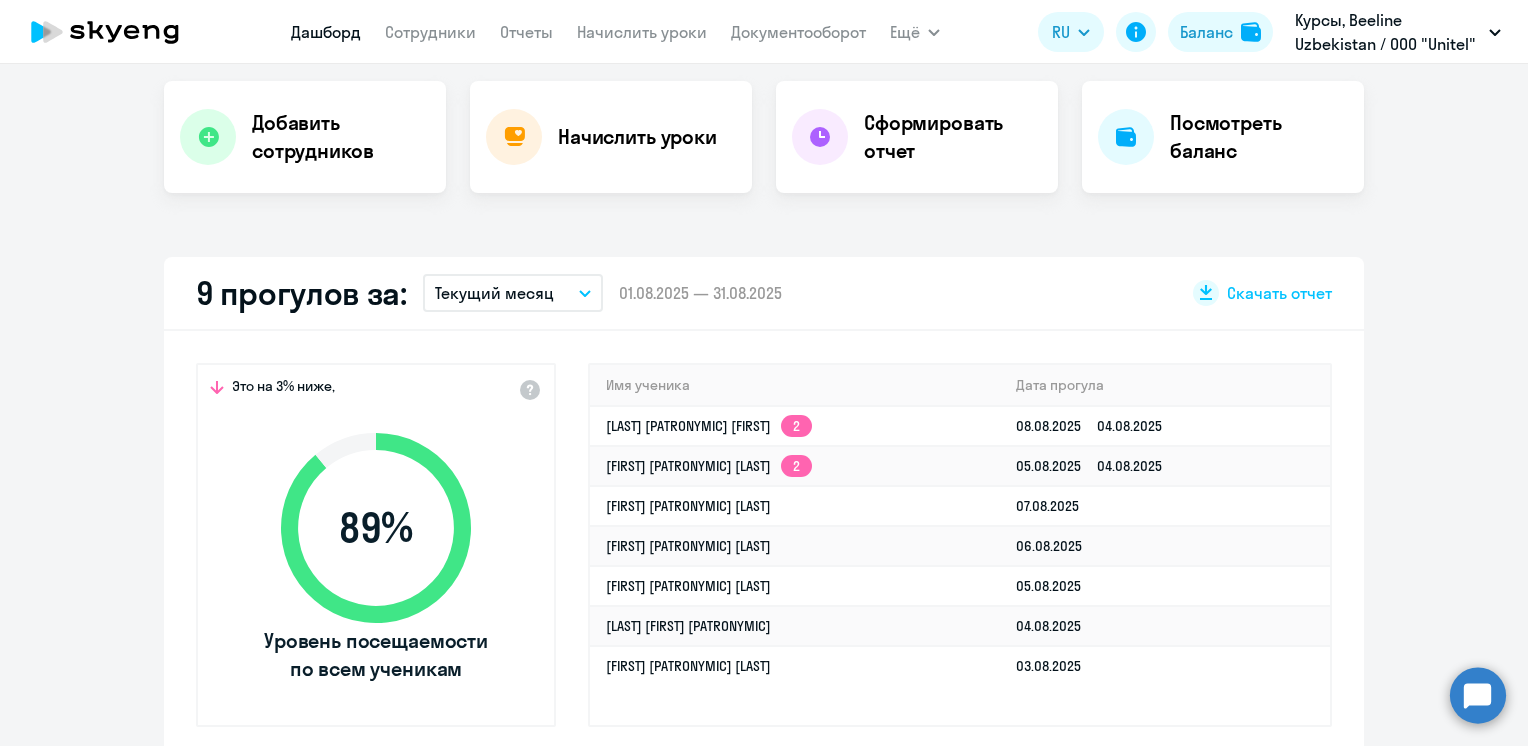 scroll, scrollTop: 400, scrollLeft: 0, axis: vertical 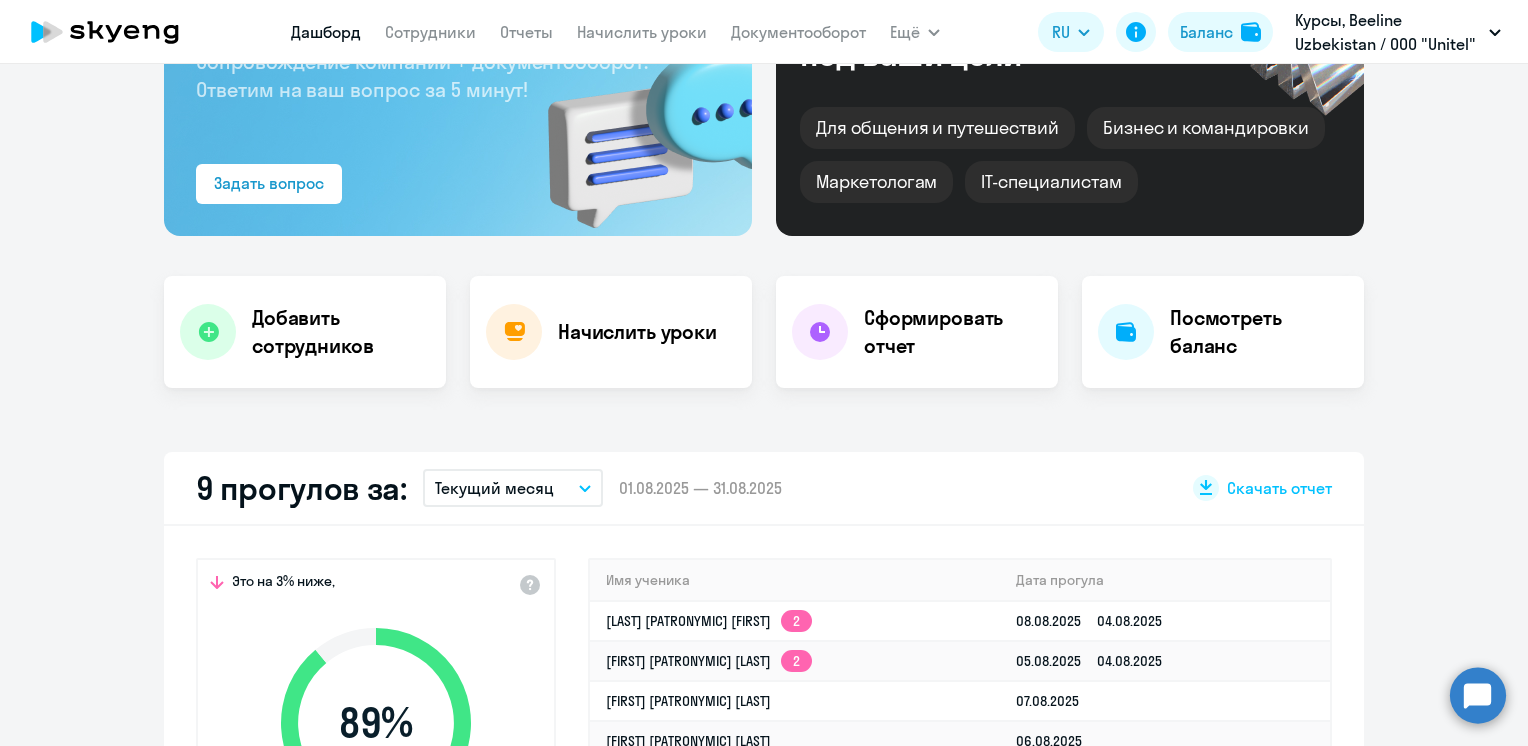 click on "Текущий месяц" at bounding box center [513, 488] 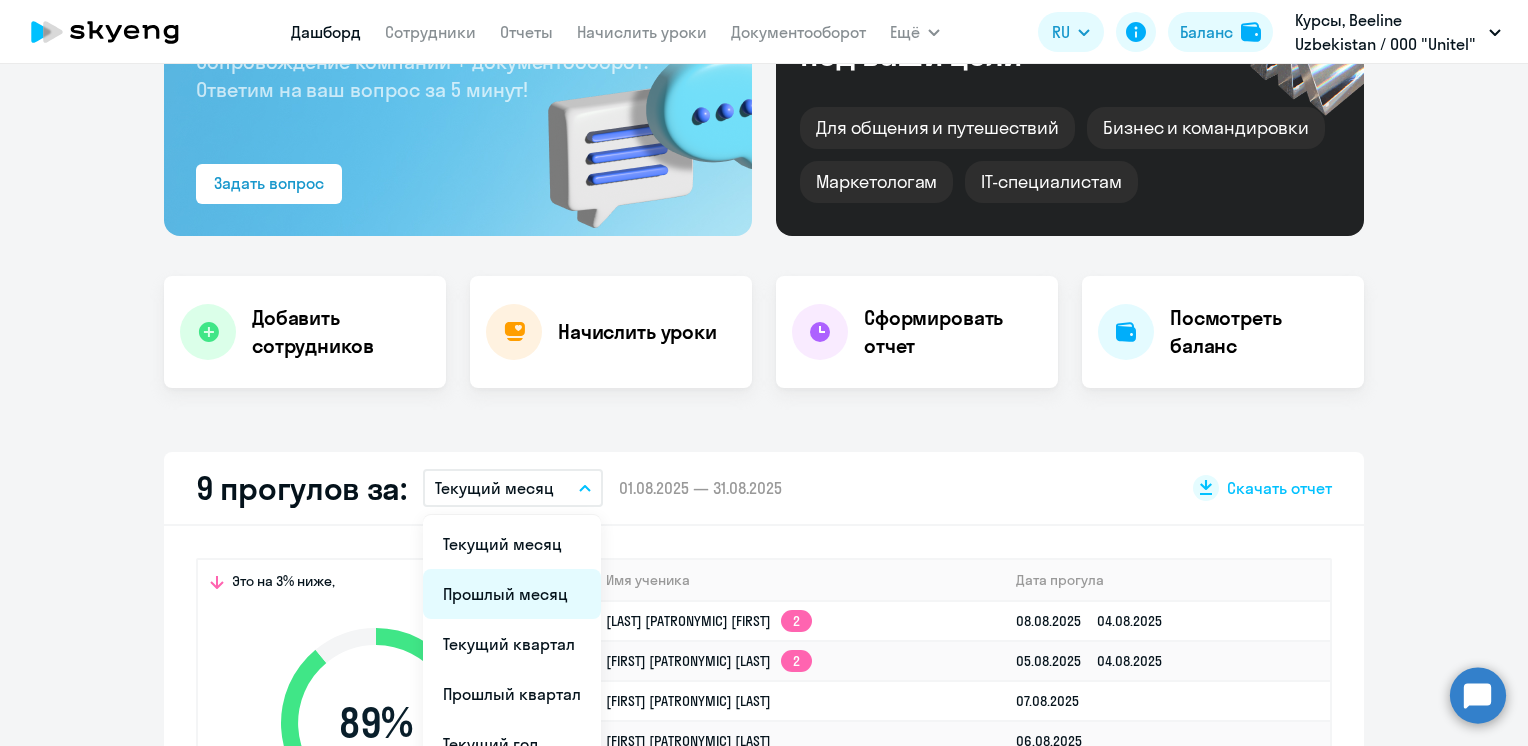 click on "Прошлый месяц" at bounding box center [512, 594] 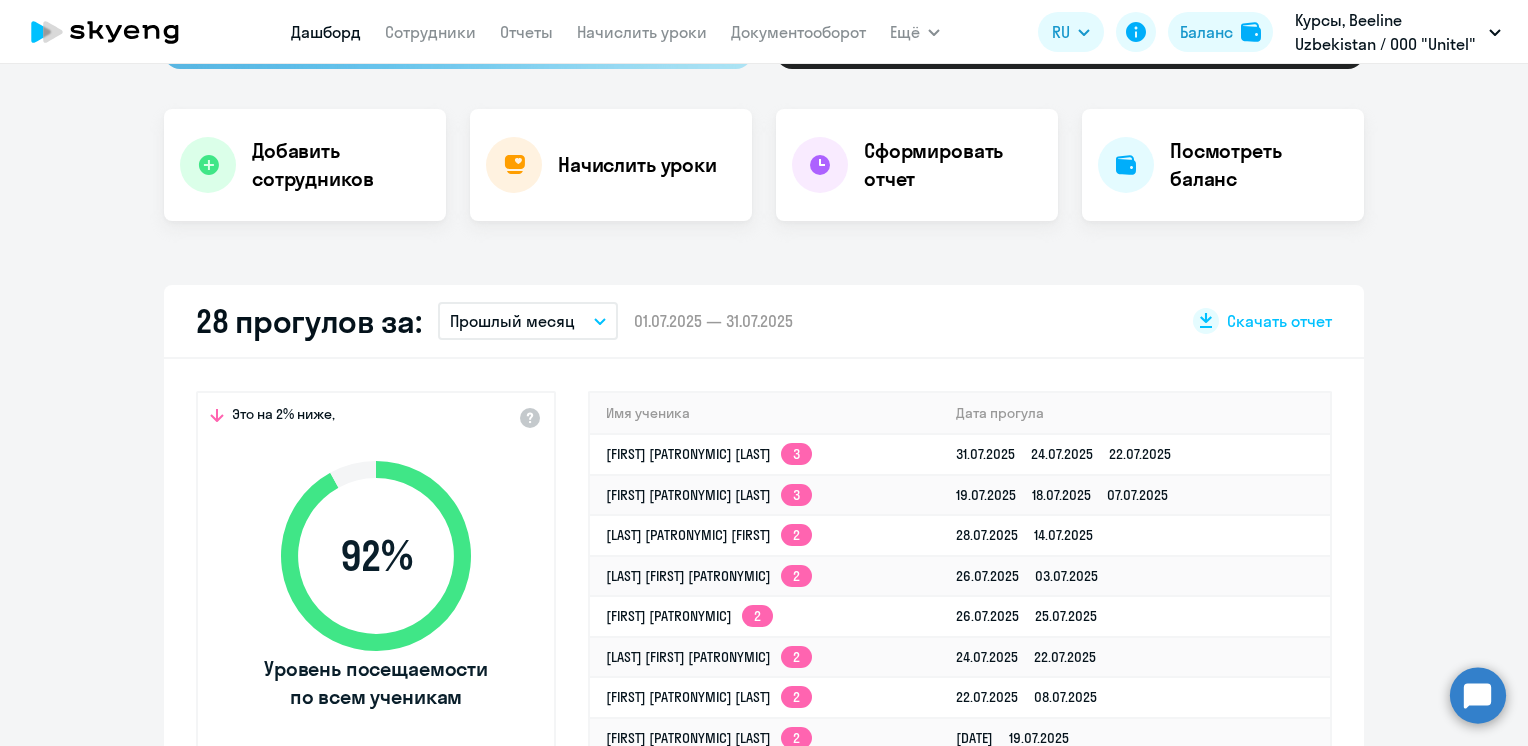 scroll, scrollTop: 500, scrollLeft: 0, axis: vertical 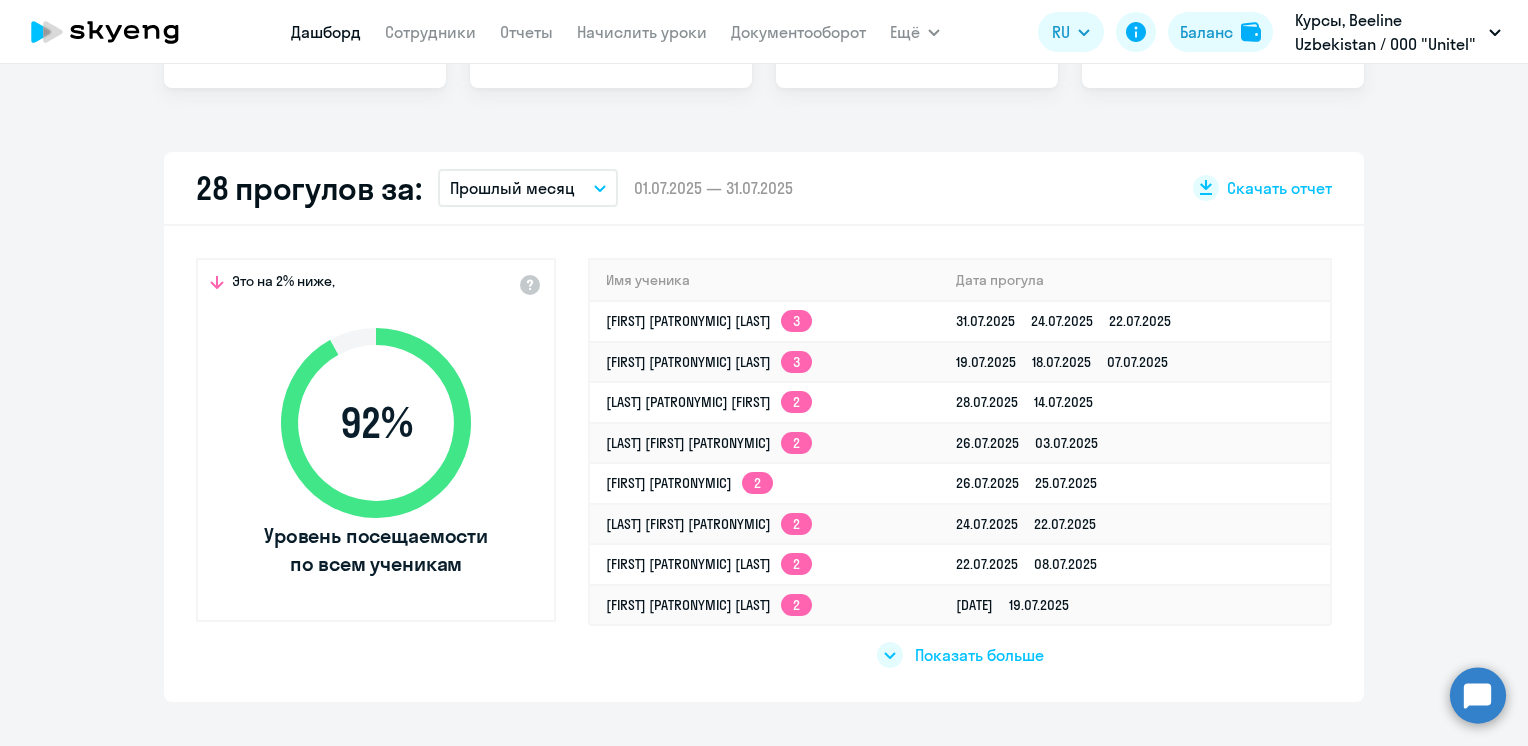click on "Показать больше" 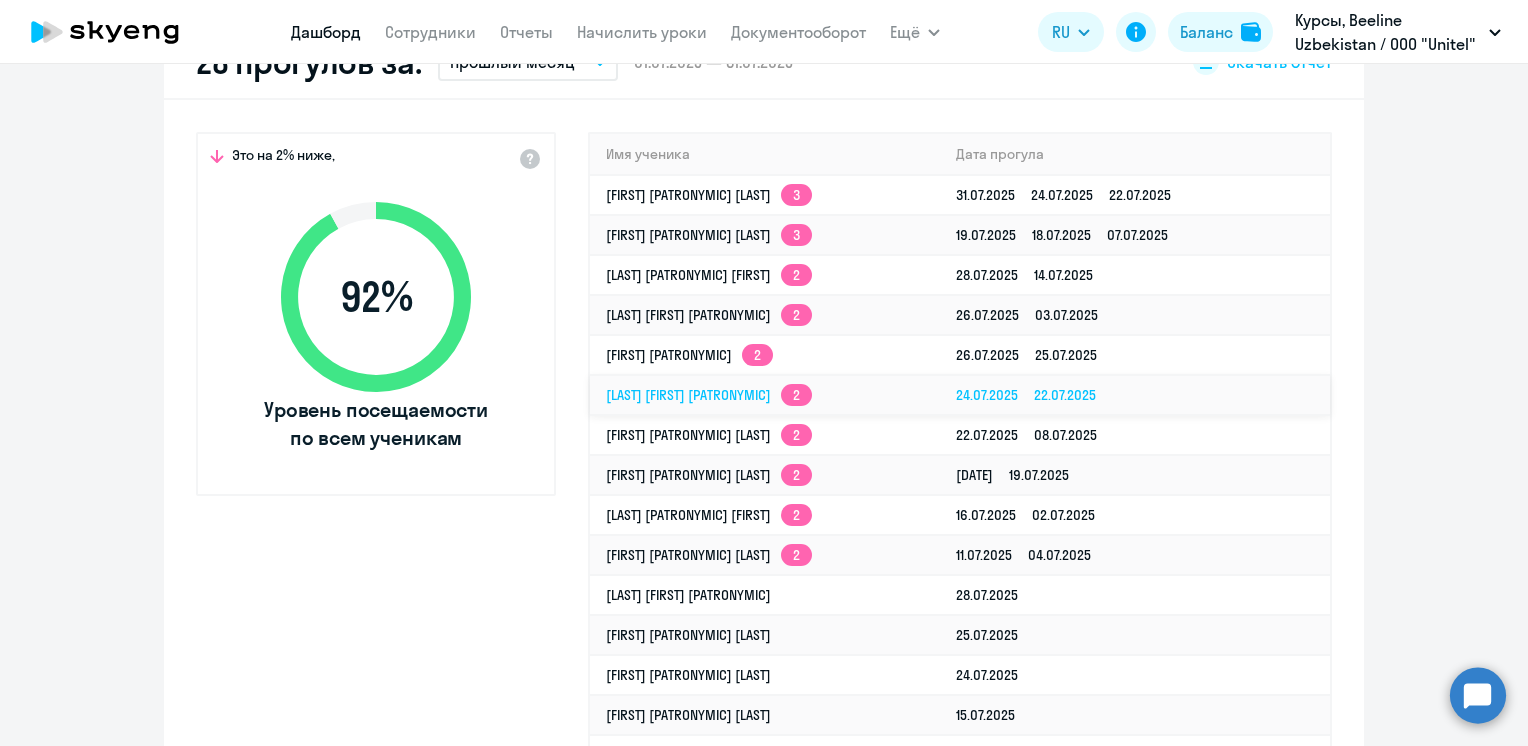 scroll, scrollTop: 700, scrollLeft: 0, axis: vertical 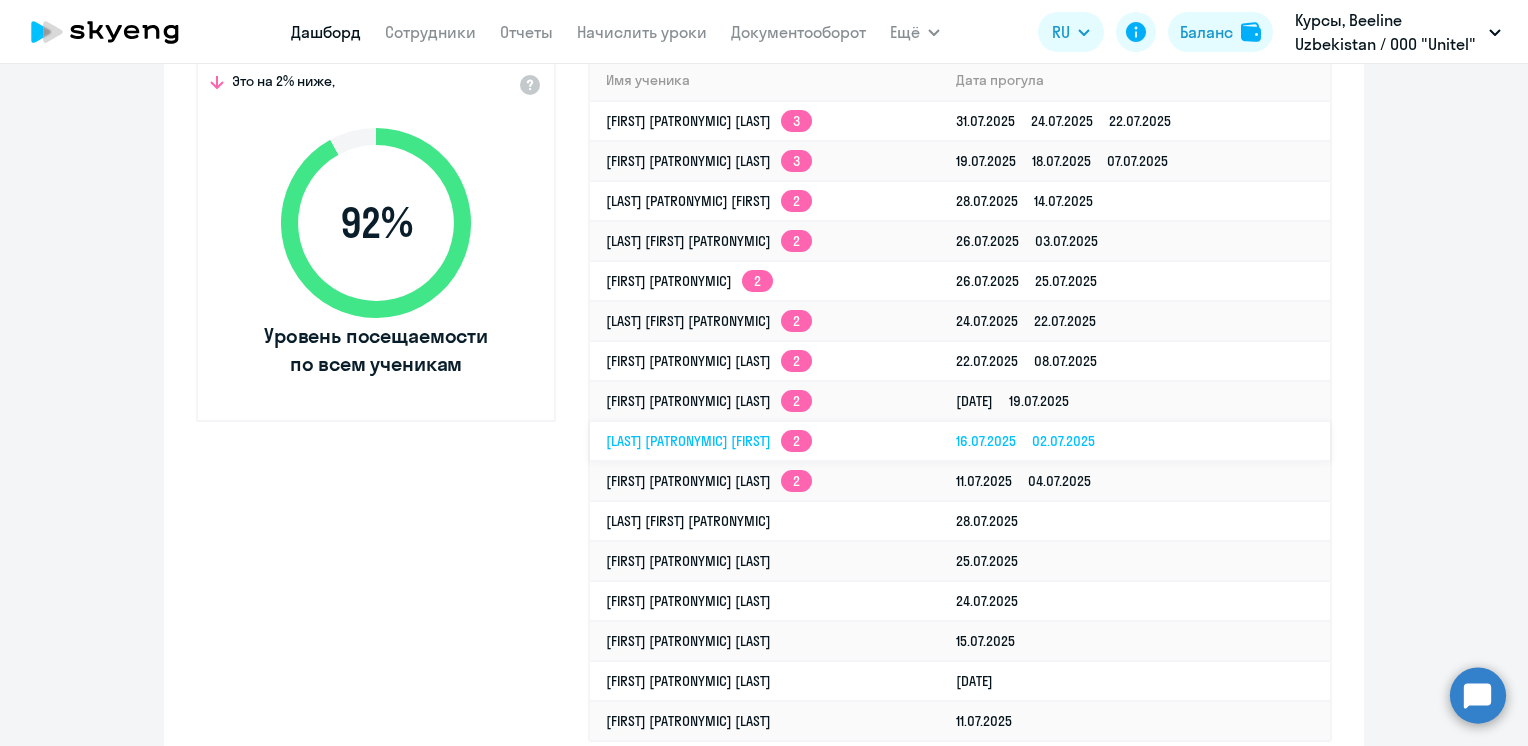 click on "[LAST] [PATRONYMIC] [FIRST]  2" 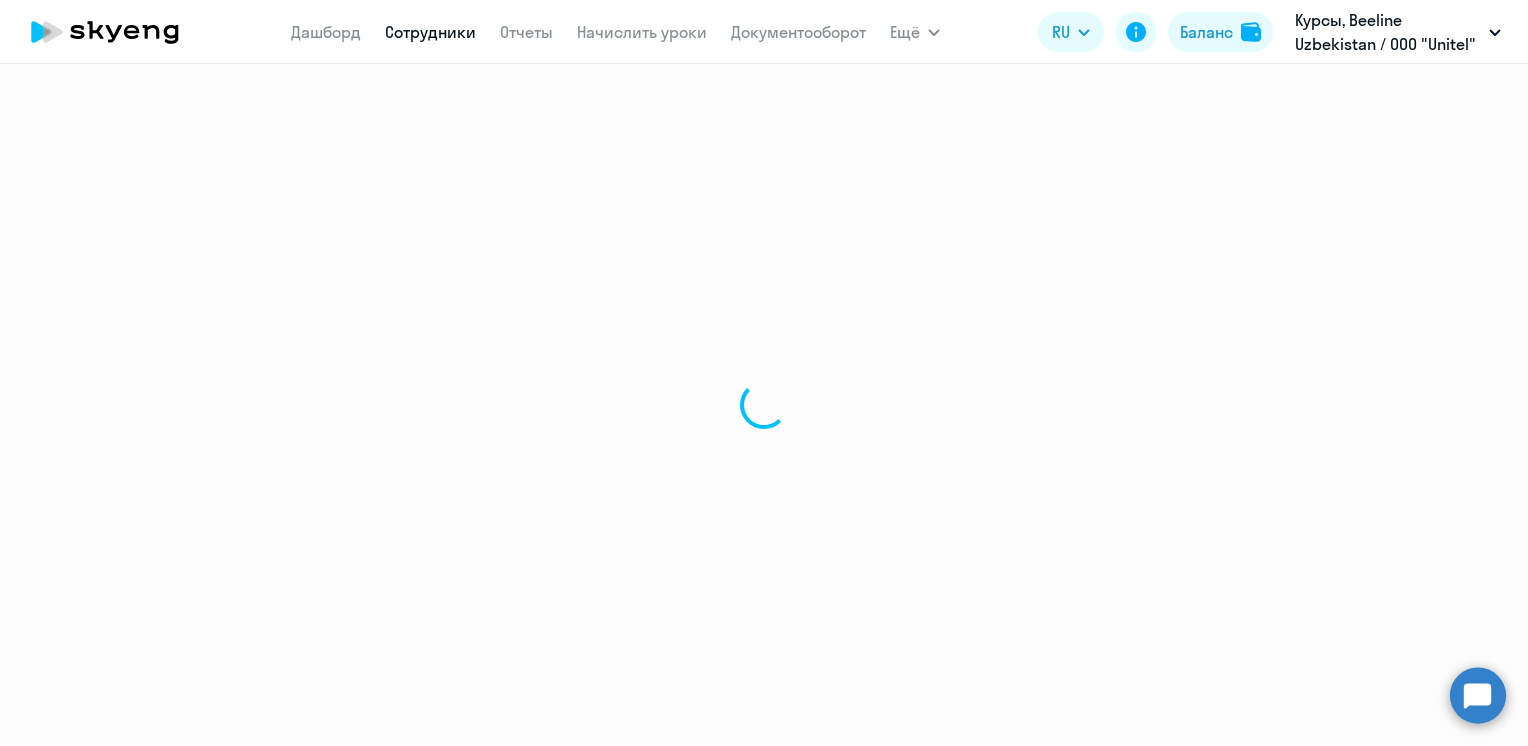 scroll, scrollTop: 0, scrollLeft: 0, axis: both 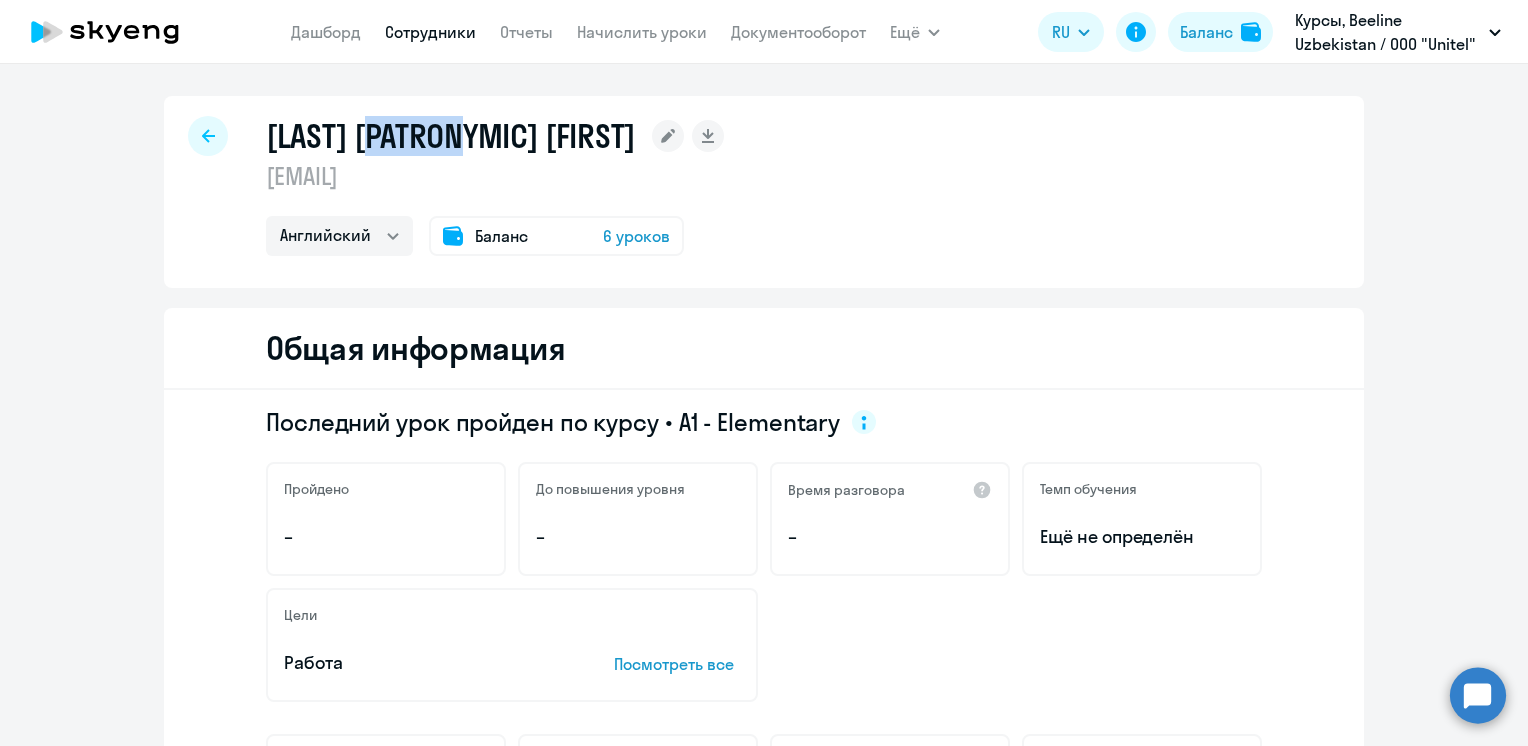 drag, startPoint x: 475, startPoint y: 138, endPoint x: 376, endPoint y: 134, distance: 99.08077 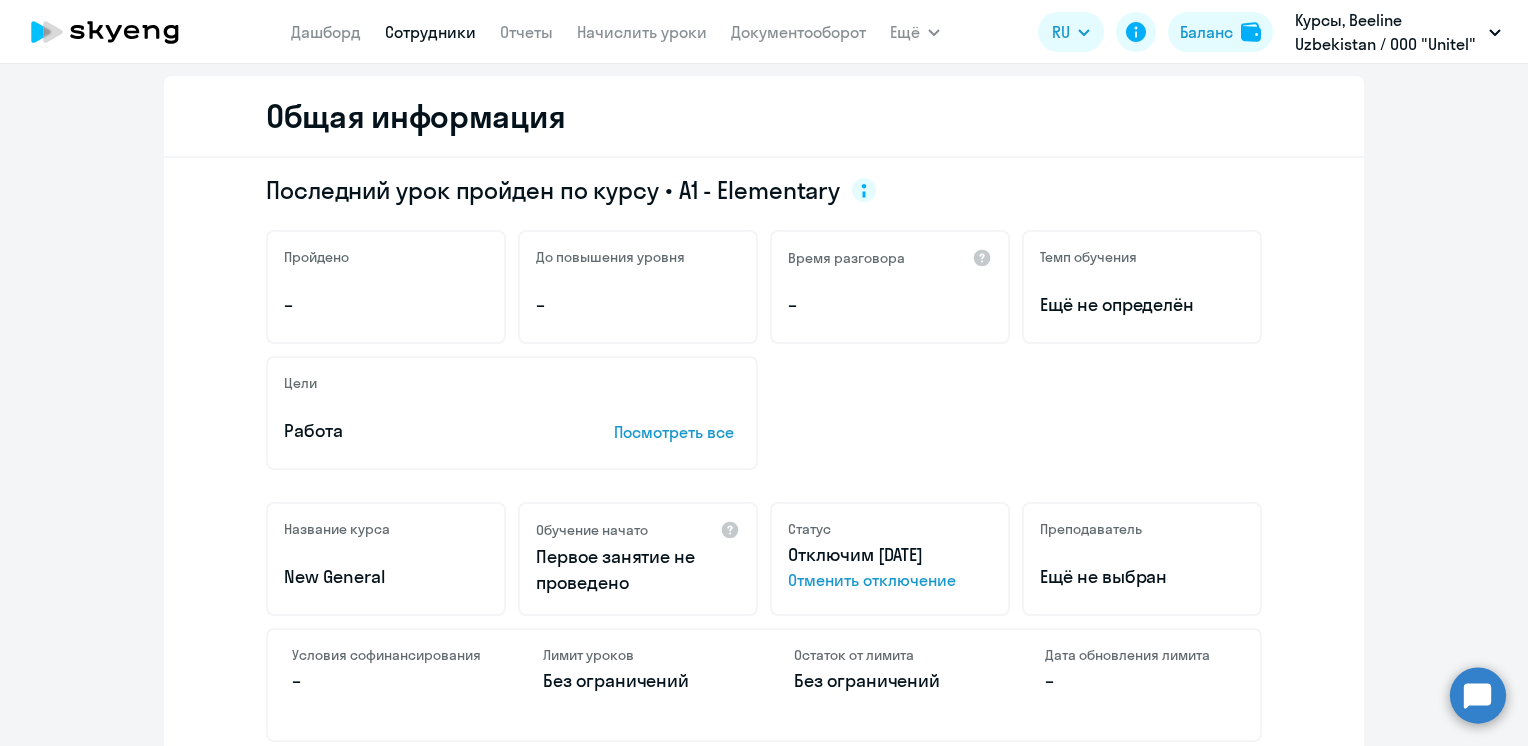 scroll, scrollTop: 0, scrollLeft: 0, axis: both 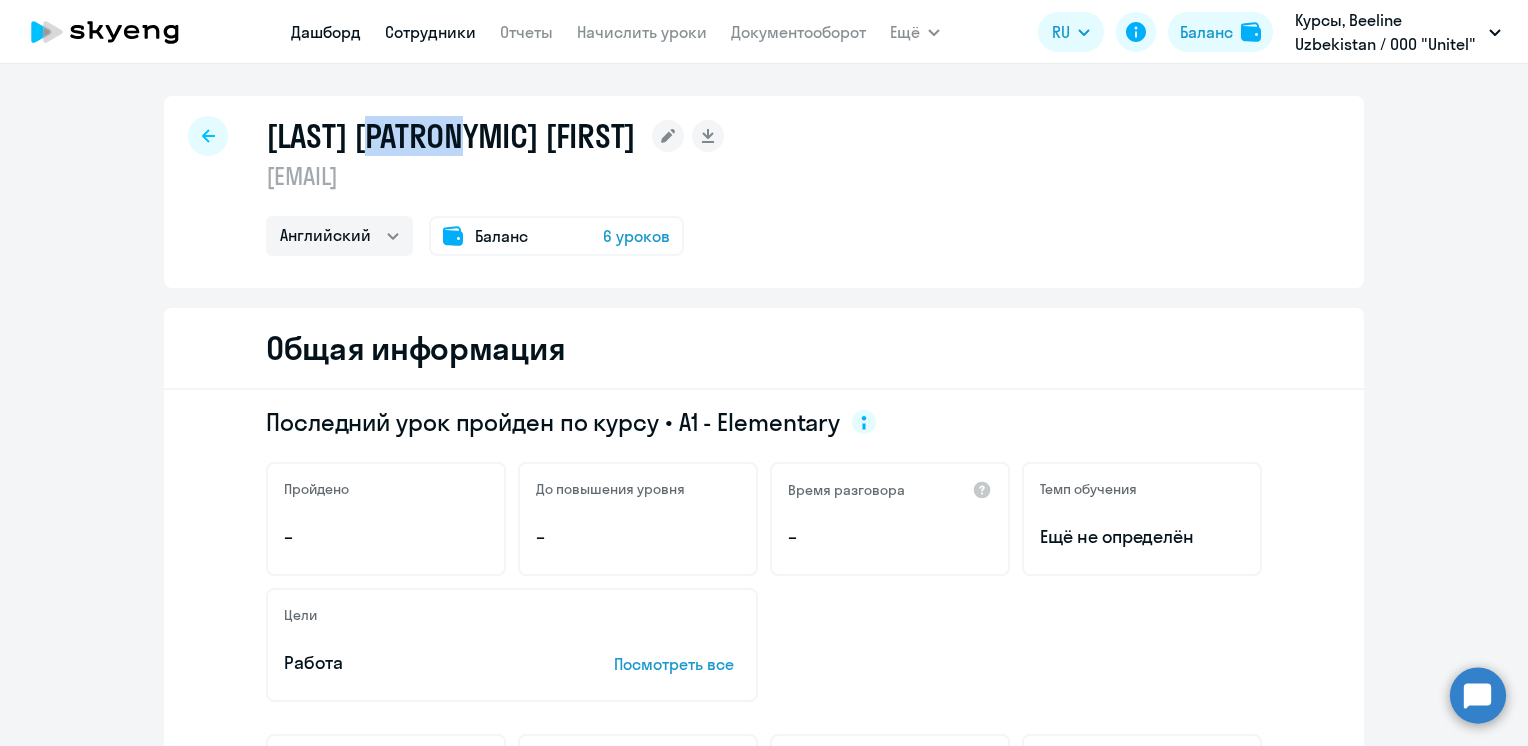 click on "Дашборд" at bounding box center [326, 32] 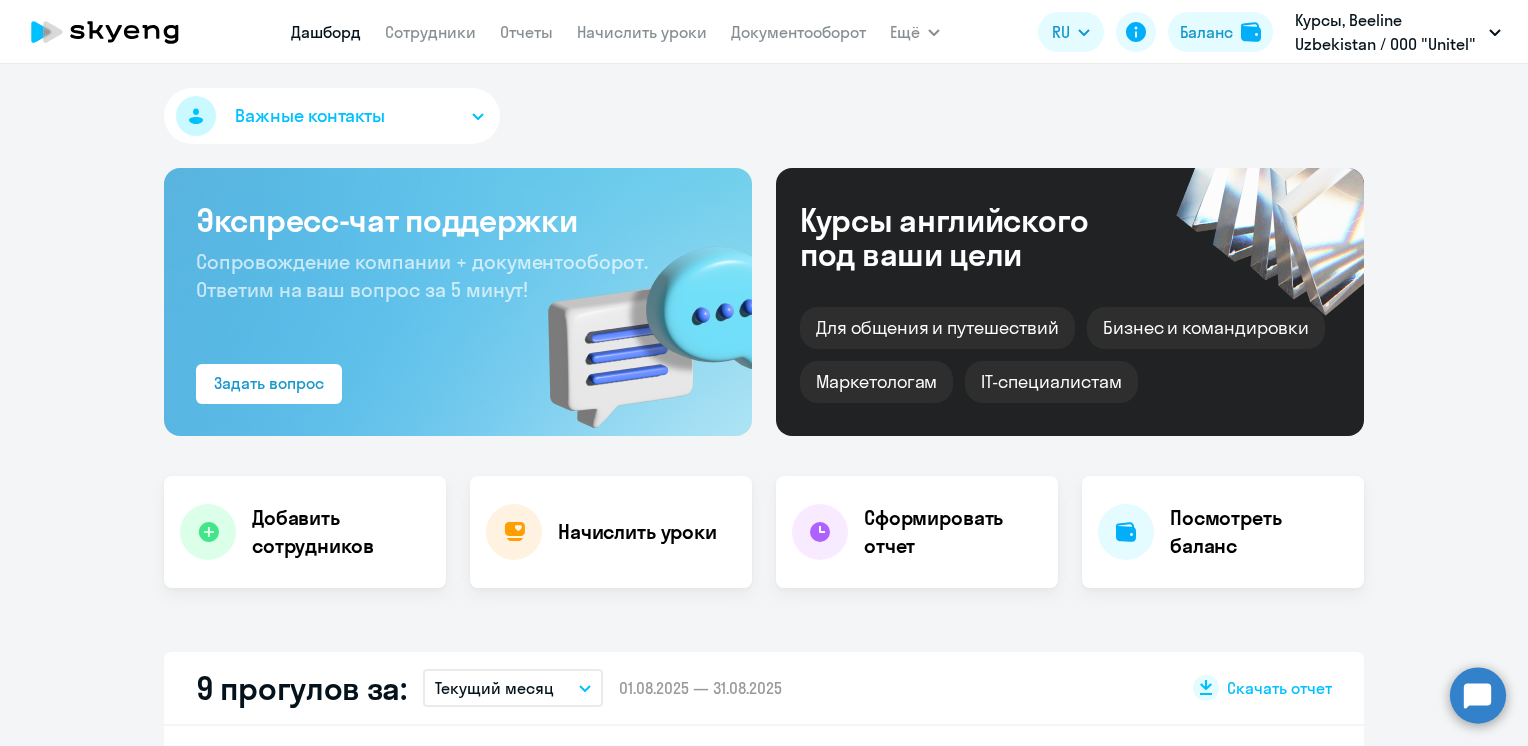 select on "30" 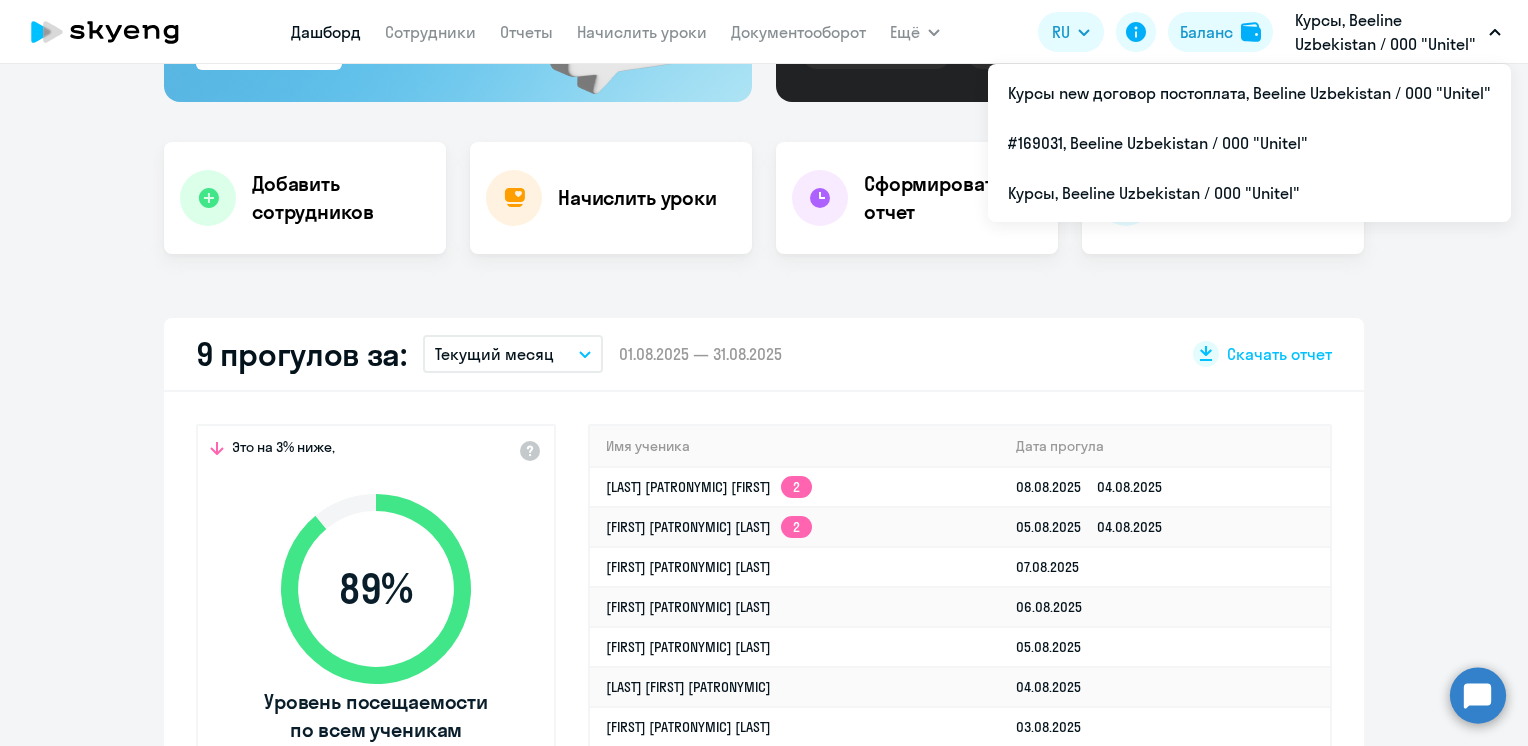 scroll, scrollTop: 300, scrollLeft: 0, axis: vertical 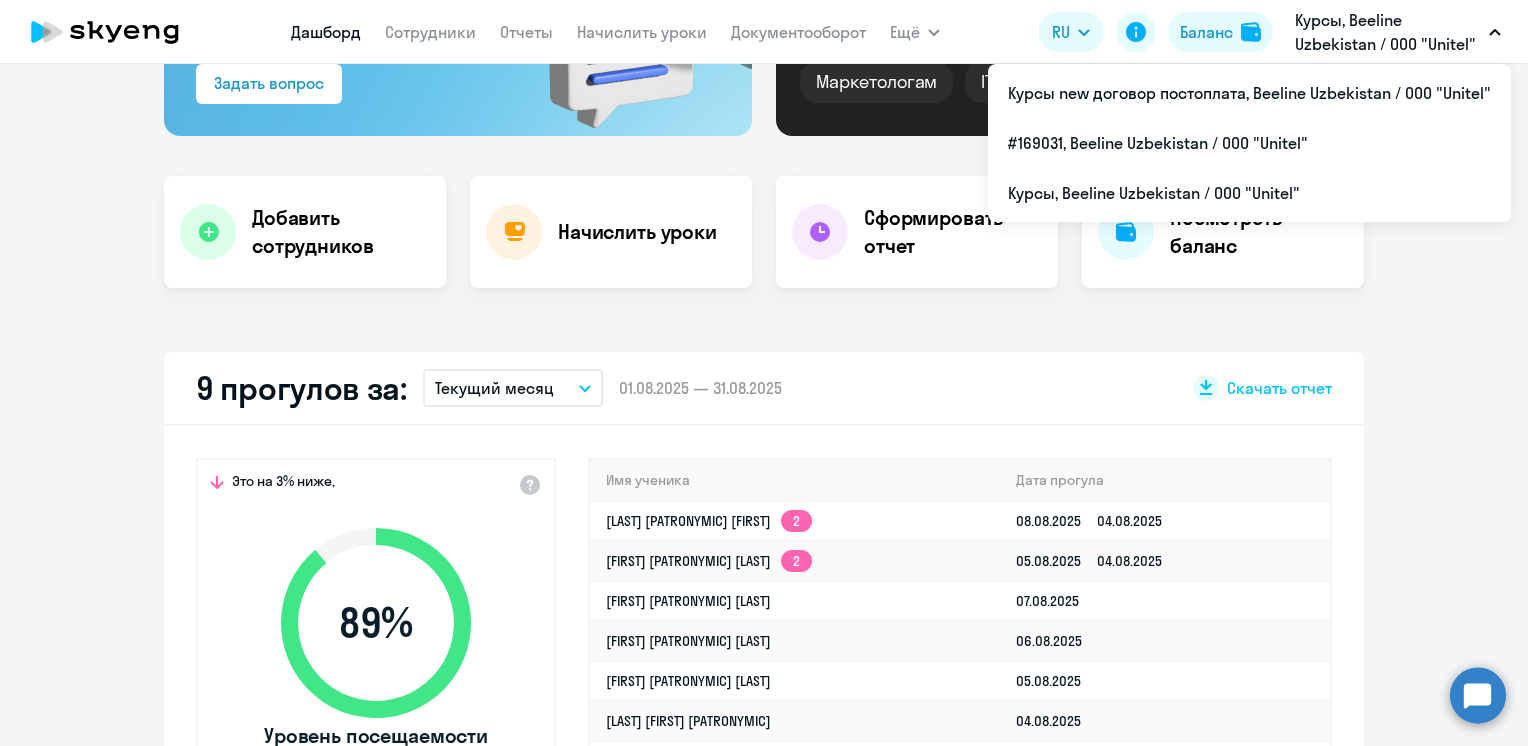 click on "Текущий месяц" at bounding box center (513, 388) 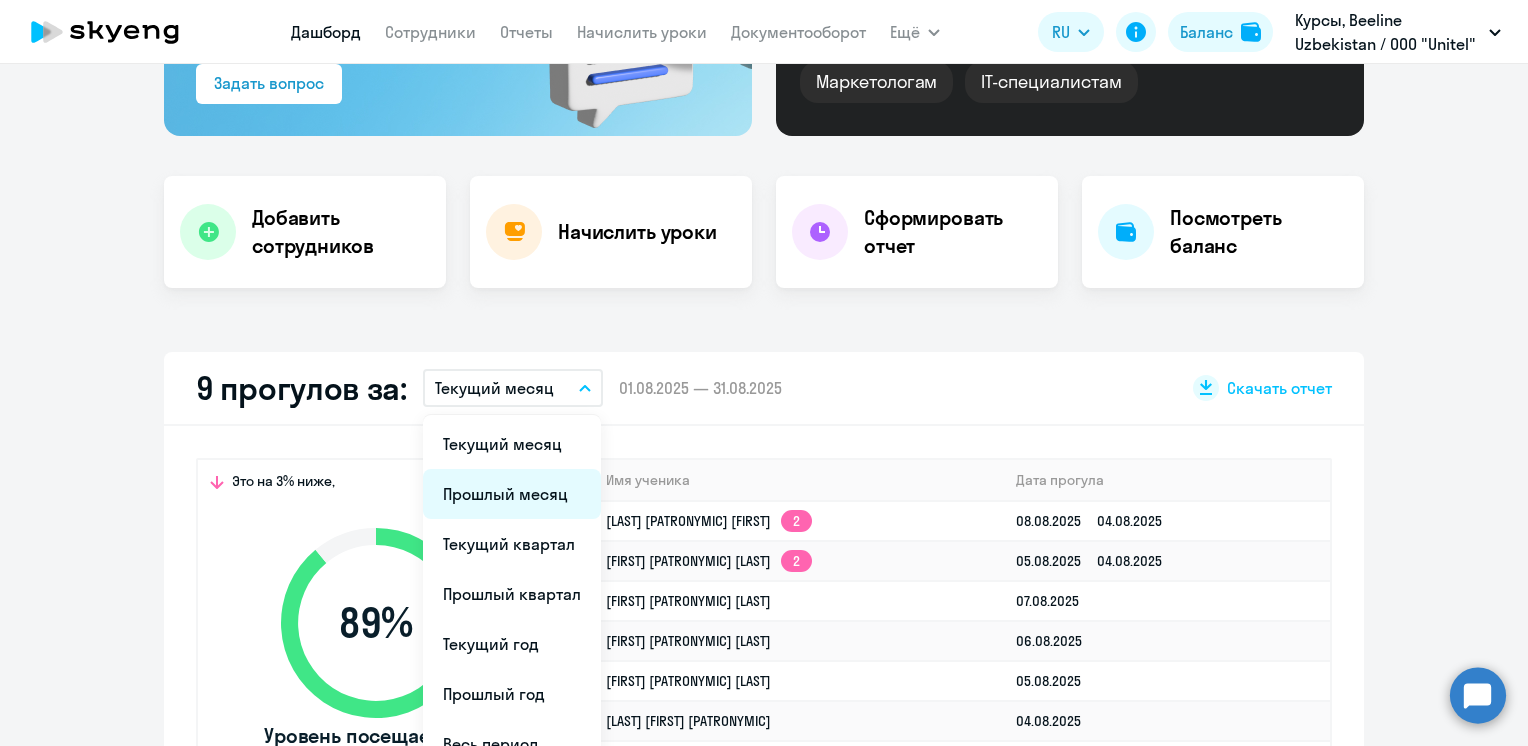 click on "Прошлый месяц" at bounding box center [512, 494] 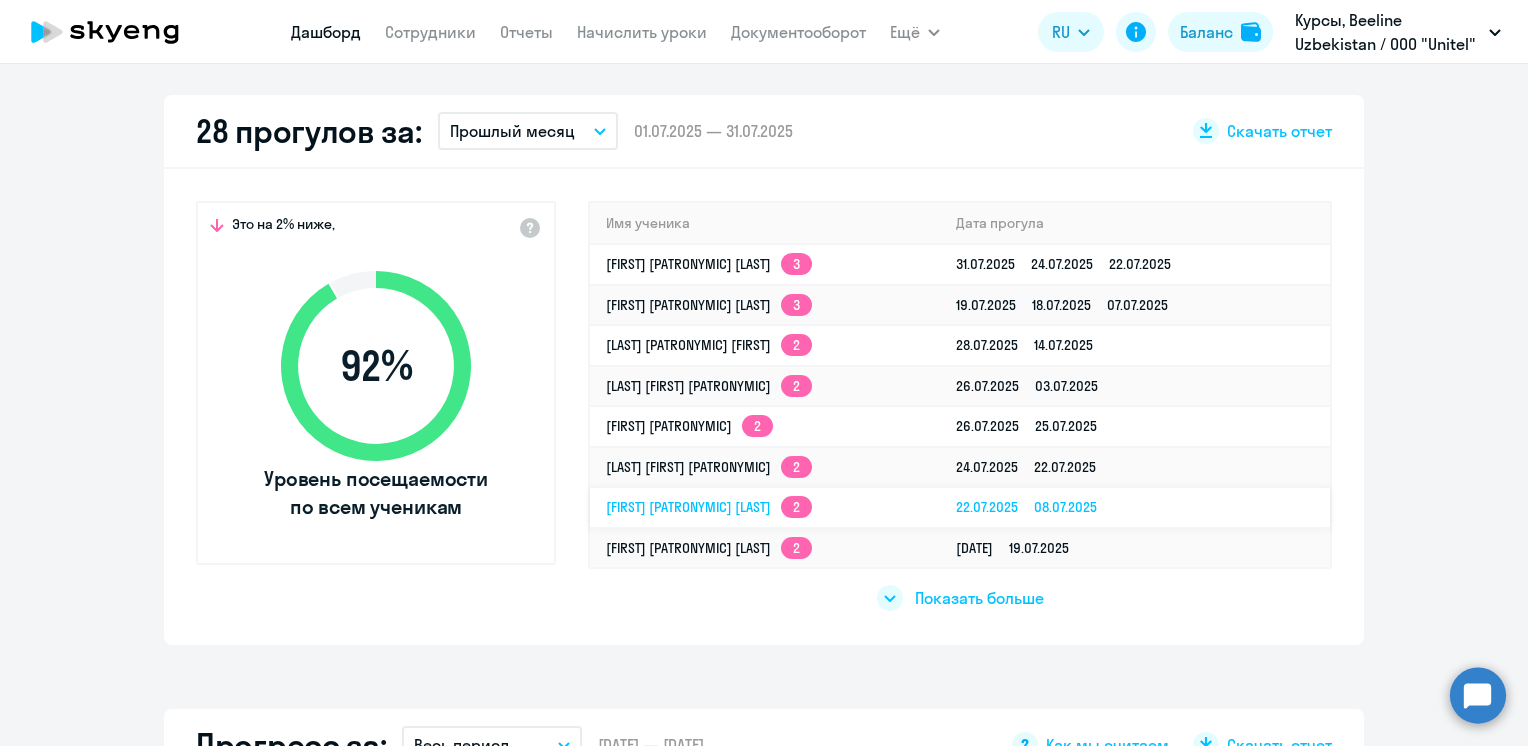 scroll, scrollTop: 600, scrollLeft: 0, axis: vertical 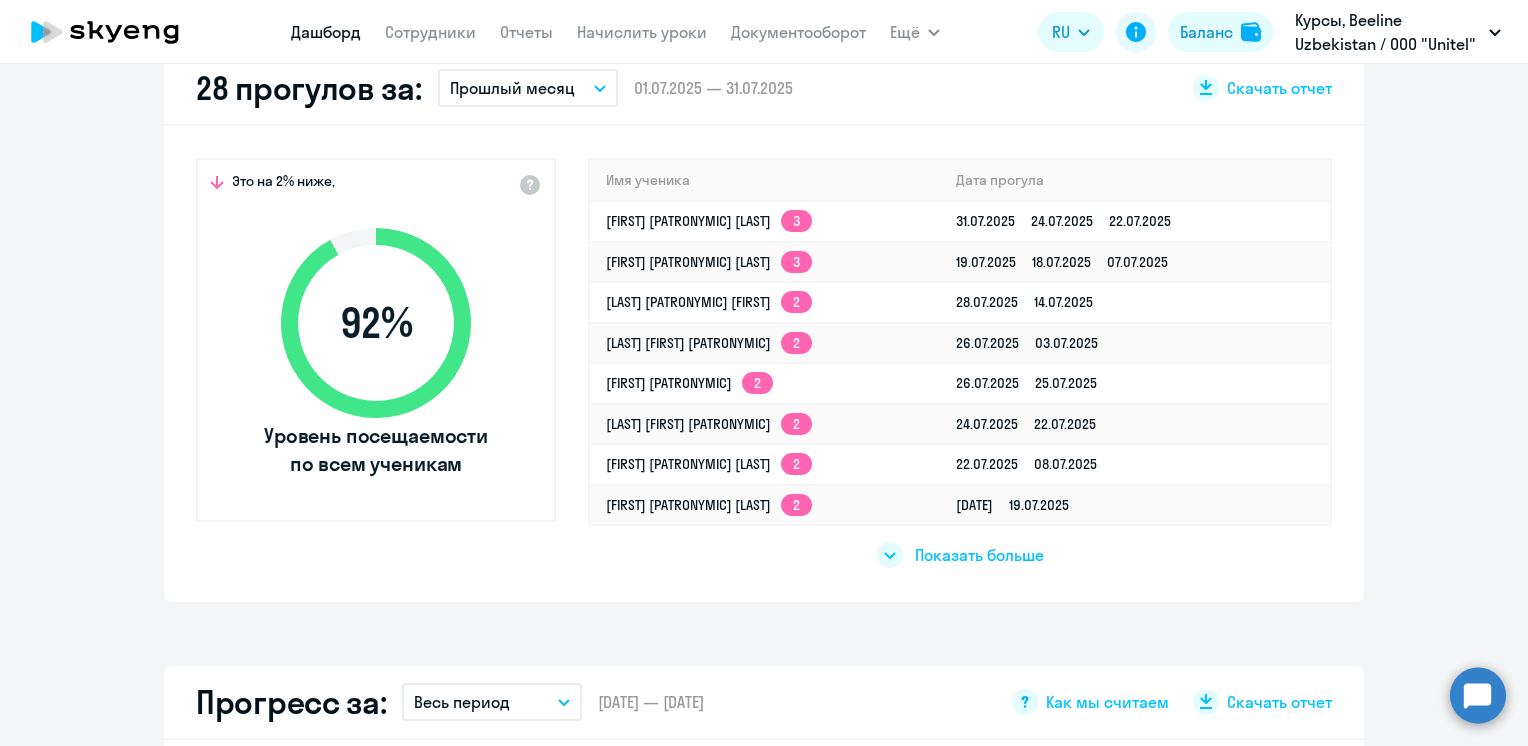 click on "Показать больше" 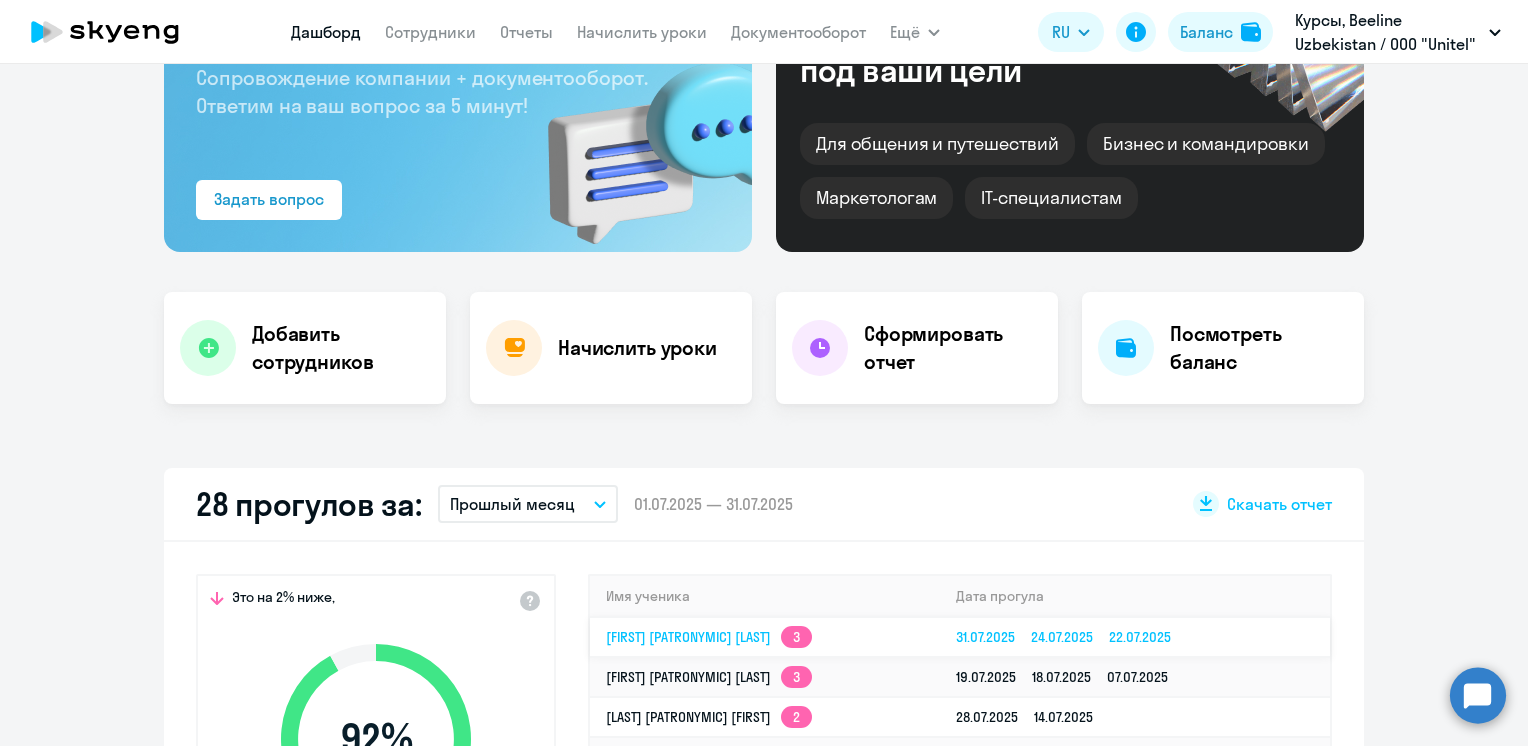 scroll, scrollTop: 300, scrollLeft: 0, axis: vertical 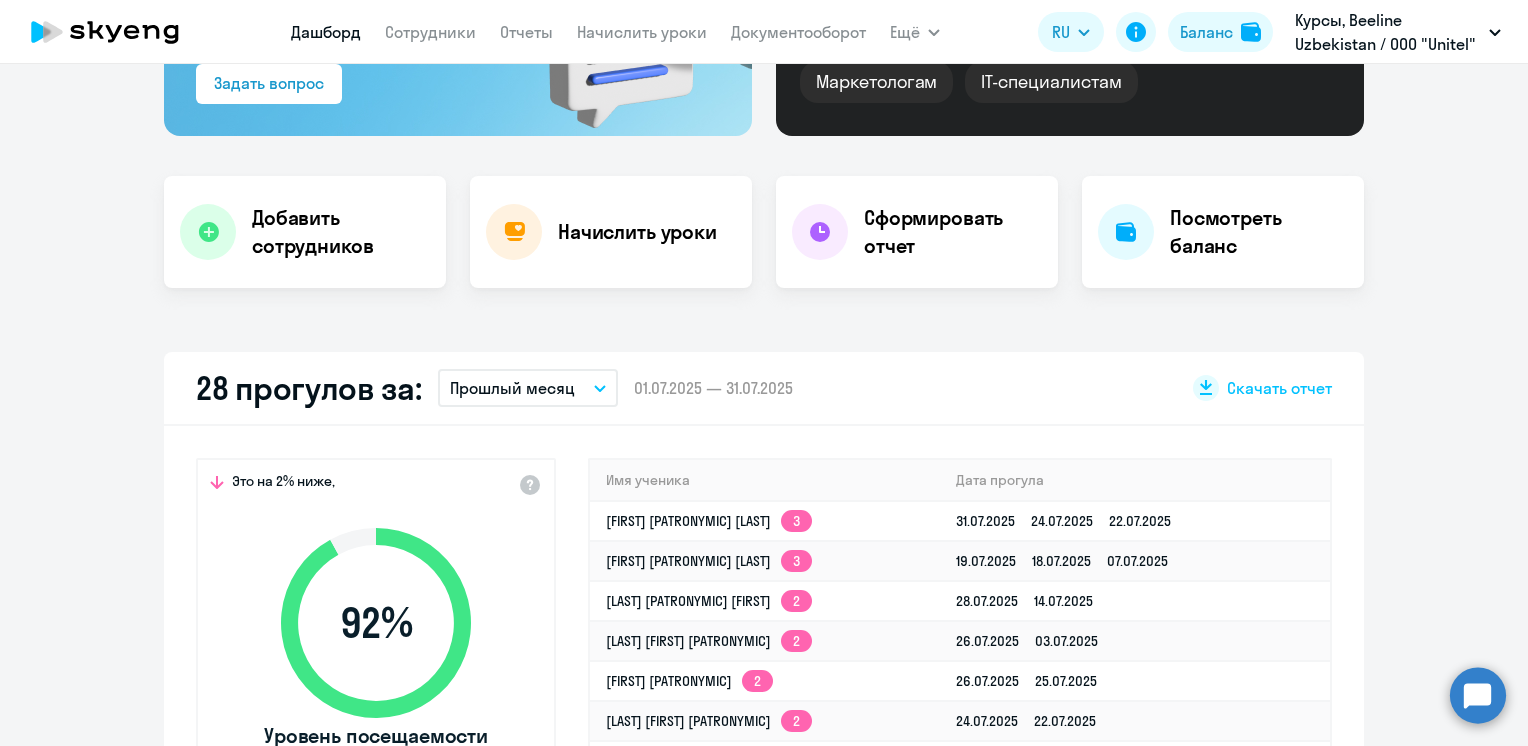 click on "Прошлый месяц" at bounding box center [528, 388] 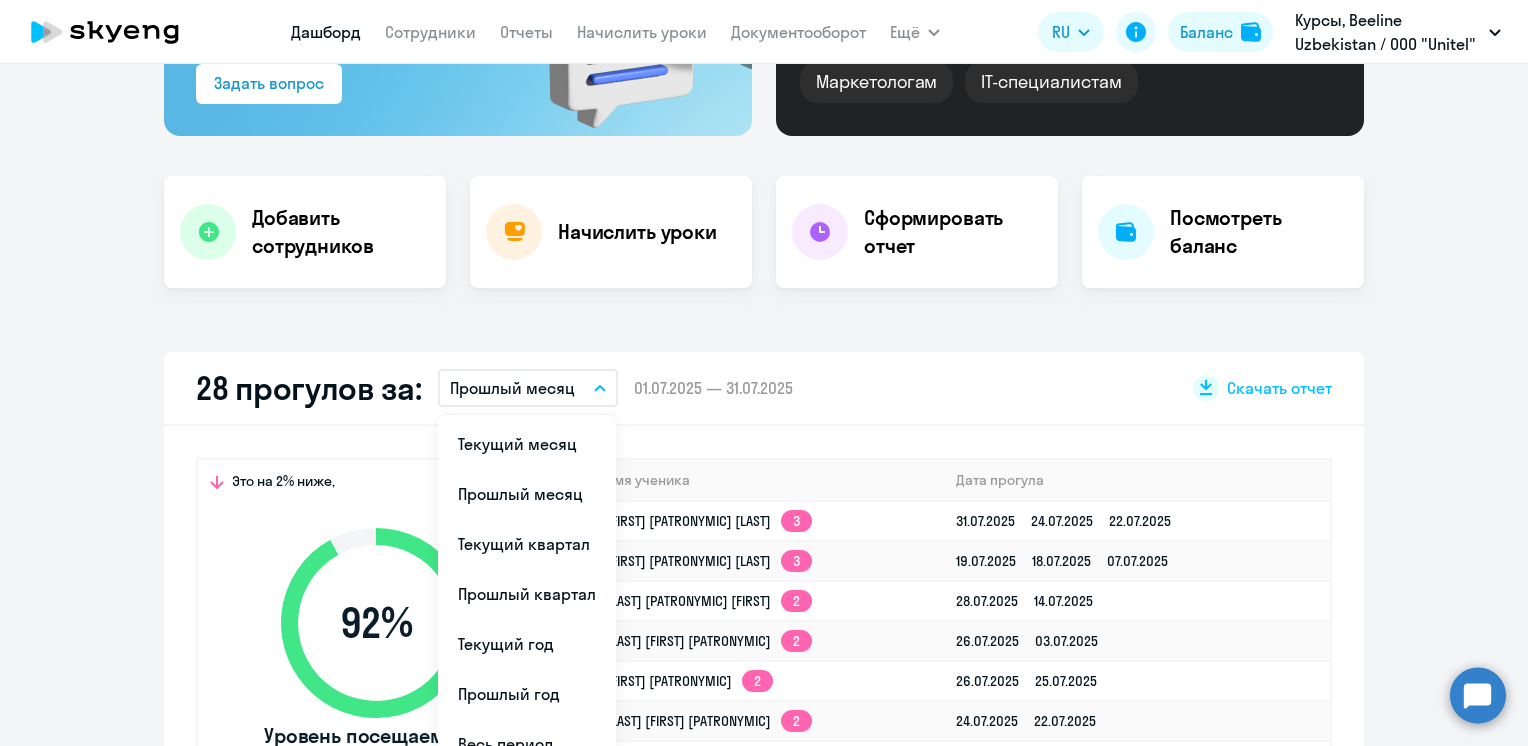 click on "Текущий месяц" at bounding box center (527, 444) 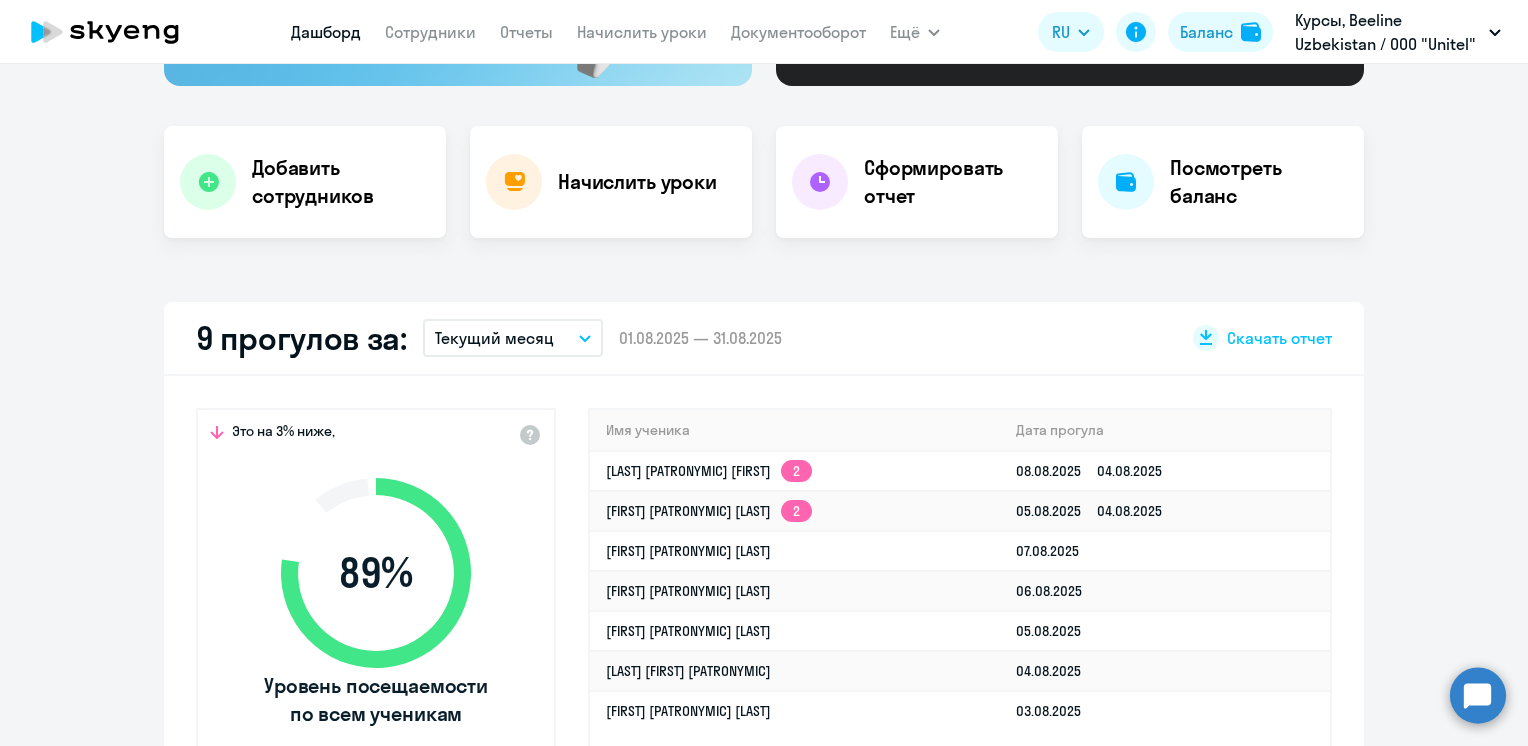 scroll, scrollTop: 400, scrollLeft: 0, axis: vertical 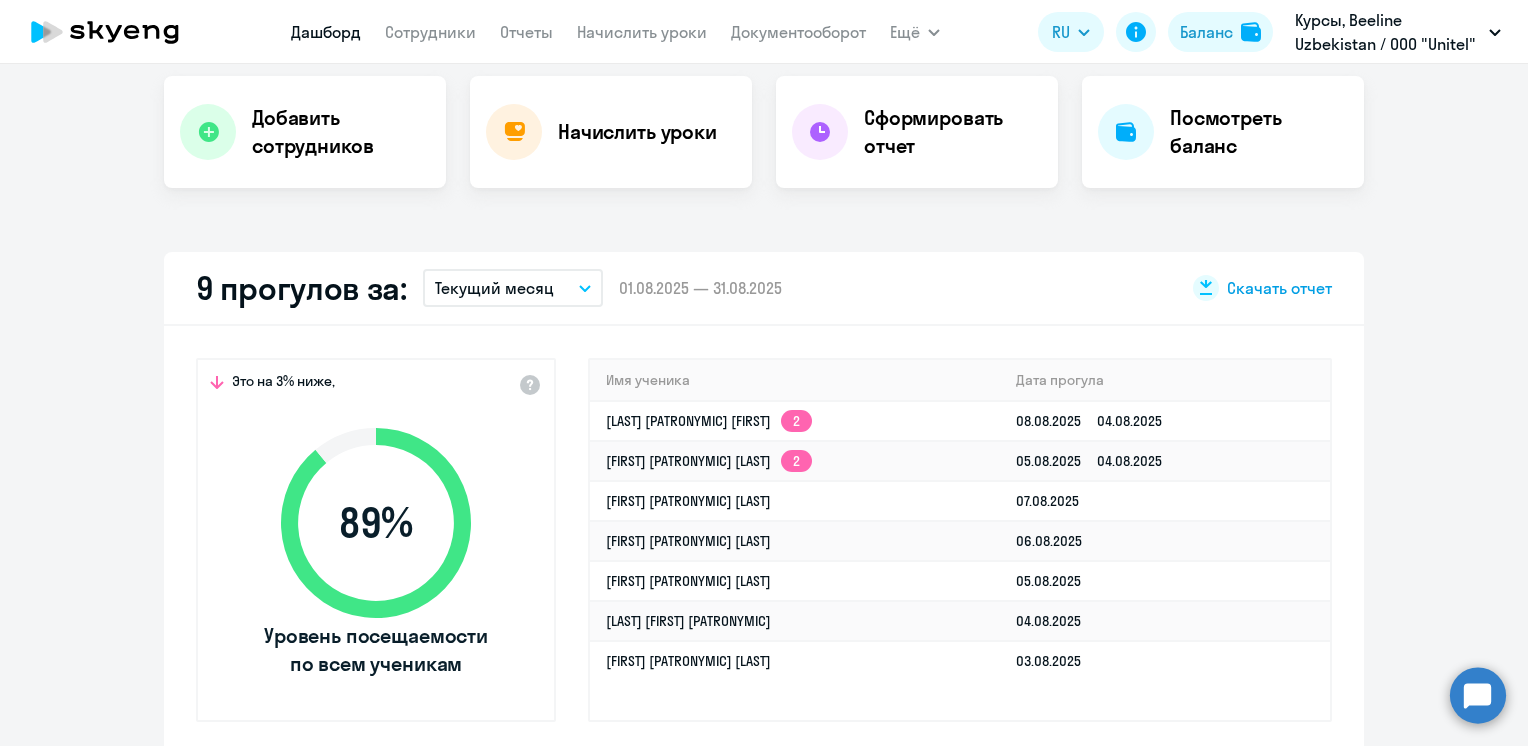 click on "Скачать отчет" 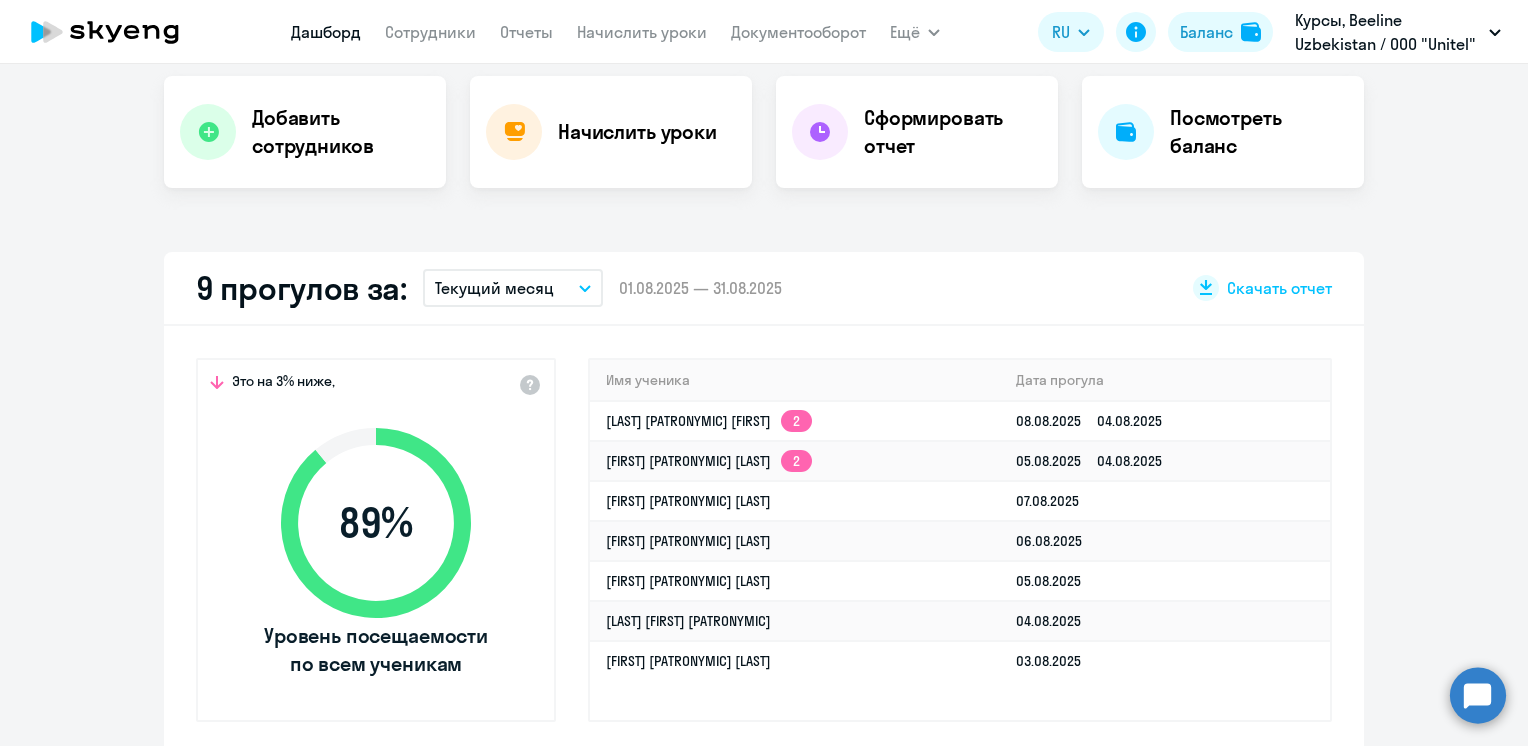 click on "[NUMBER] прогулов за:   Текущий месяц
Текущий месяц   Прошлый месяц   Текущий квартал   Прошлый квартал   Текущий год   Прошлый год   Весь период  –  [DATE] — [DATE]
Скачать отчет
Это на 3% ниже,
89  %  Уровень посещаемости по всем ученикам  Имя ученика Дата прогула  [LAST] [PATRONYMIC] [FIRST]  2
[DATE]   [DATE]   [LAST] [PATRONYMIC] [FIRST]  2
[DATE]   [DATE]   [FIRST] [PATRONYMIC] [LAST]   [DATE]   [LAST] [PATRONYMIC] [FIRST]   [DATE]   [FIRST] [PATRONYMIC] [LAST]   [DATE]   [FIRST] [PATRONYMIC] [LAST]   [DATE]" 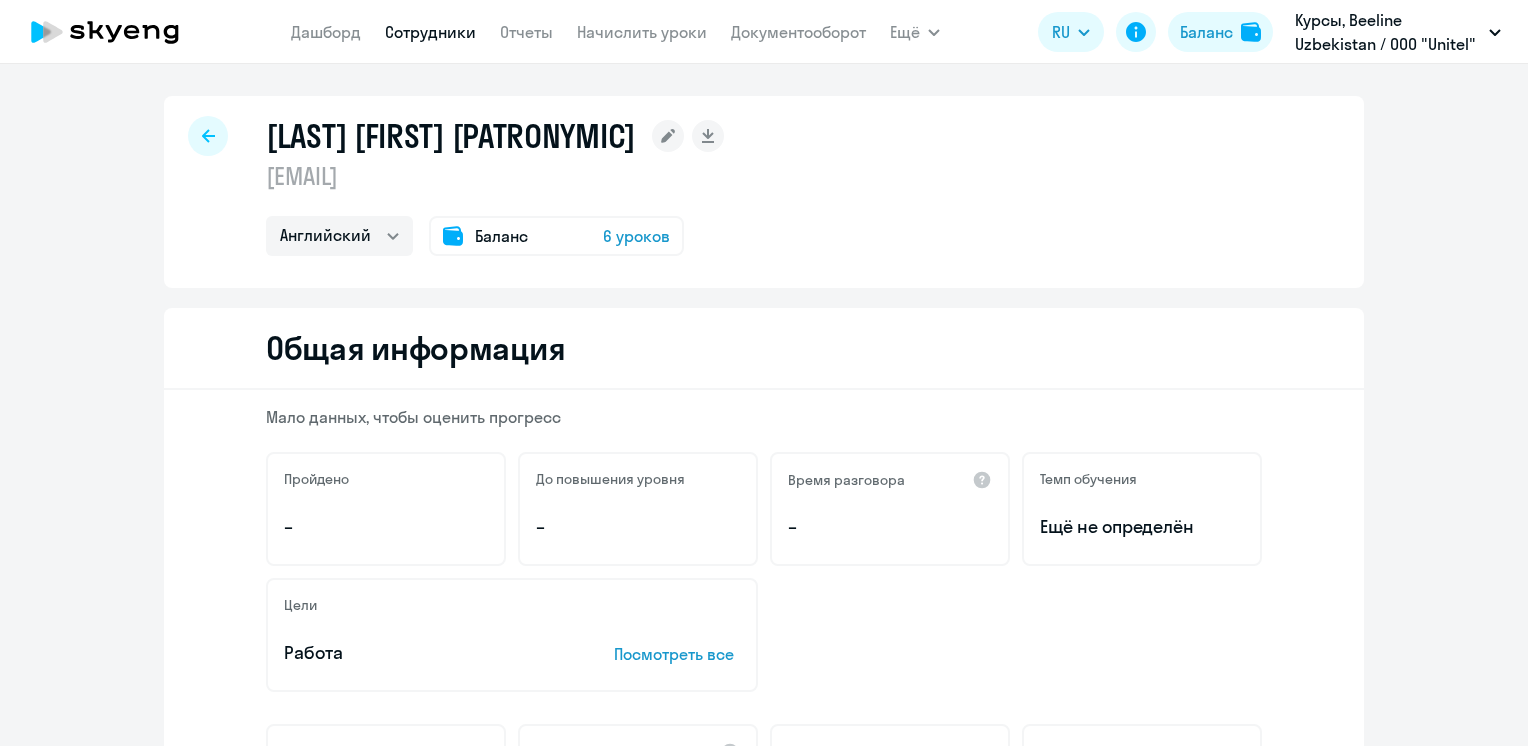 select on "english" 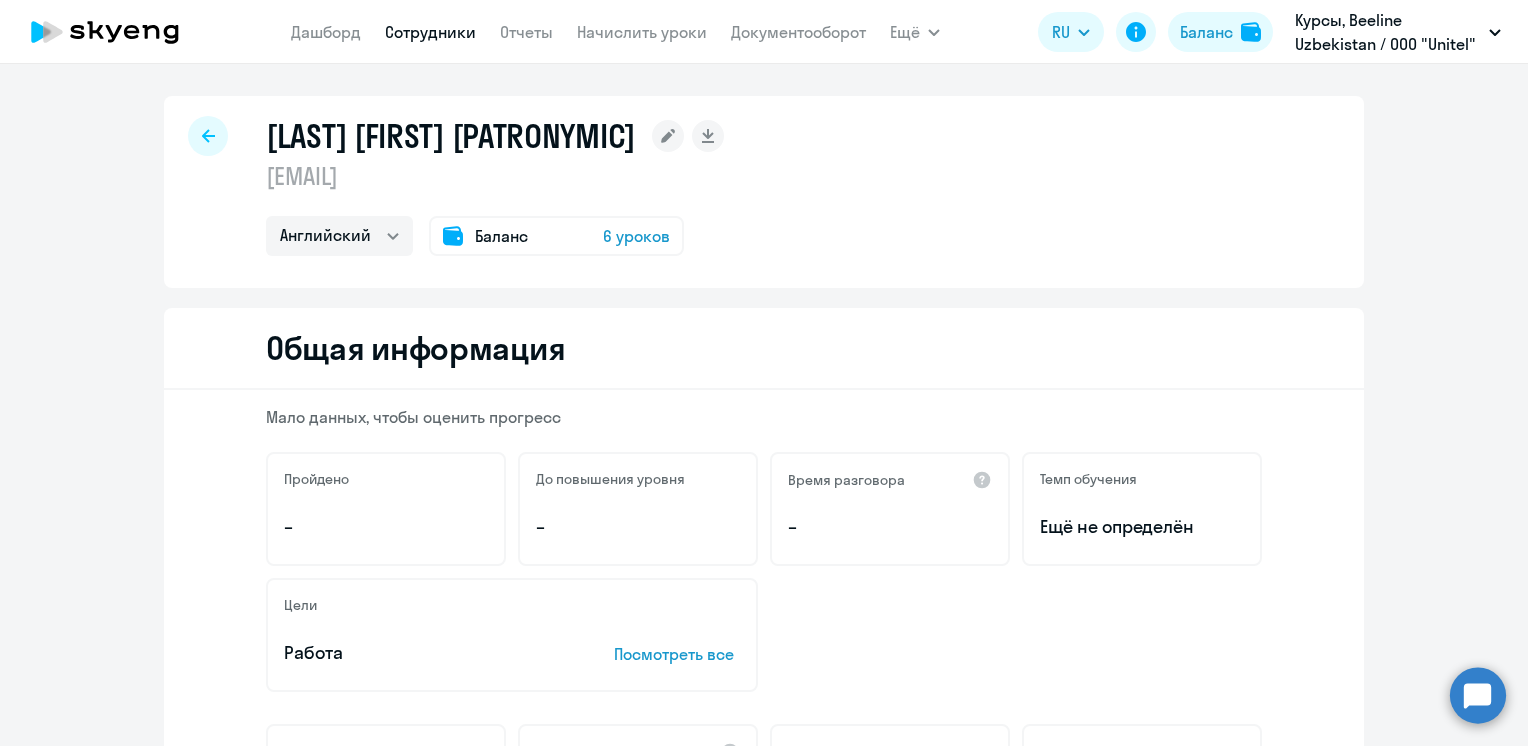 scroll, scrollTop: 0, scrollLeft: 0, axis: both 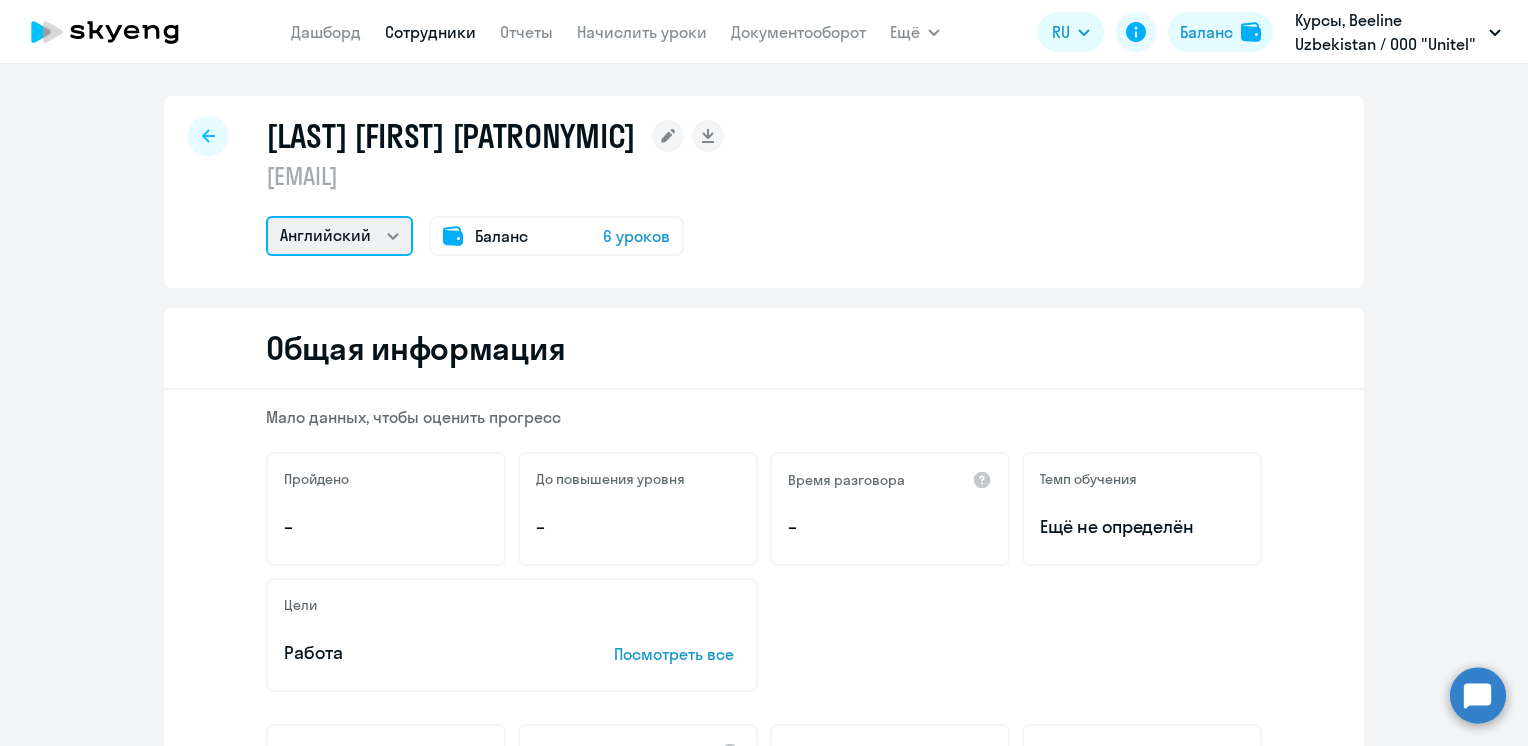 click on "Остальные   Английский" 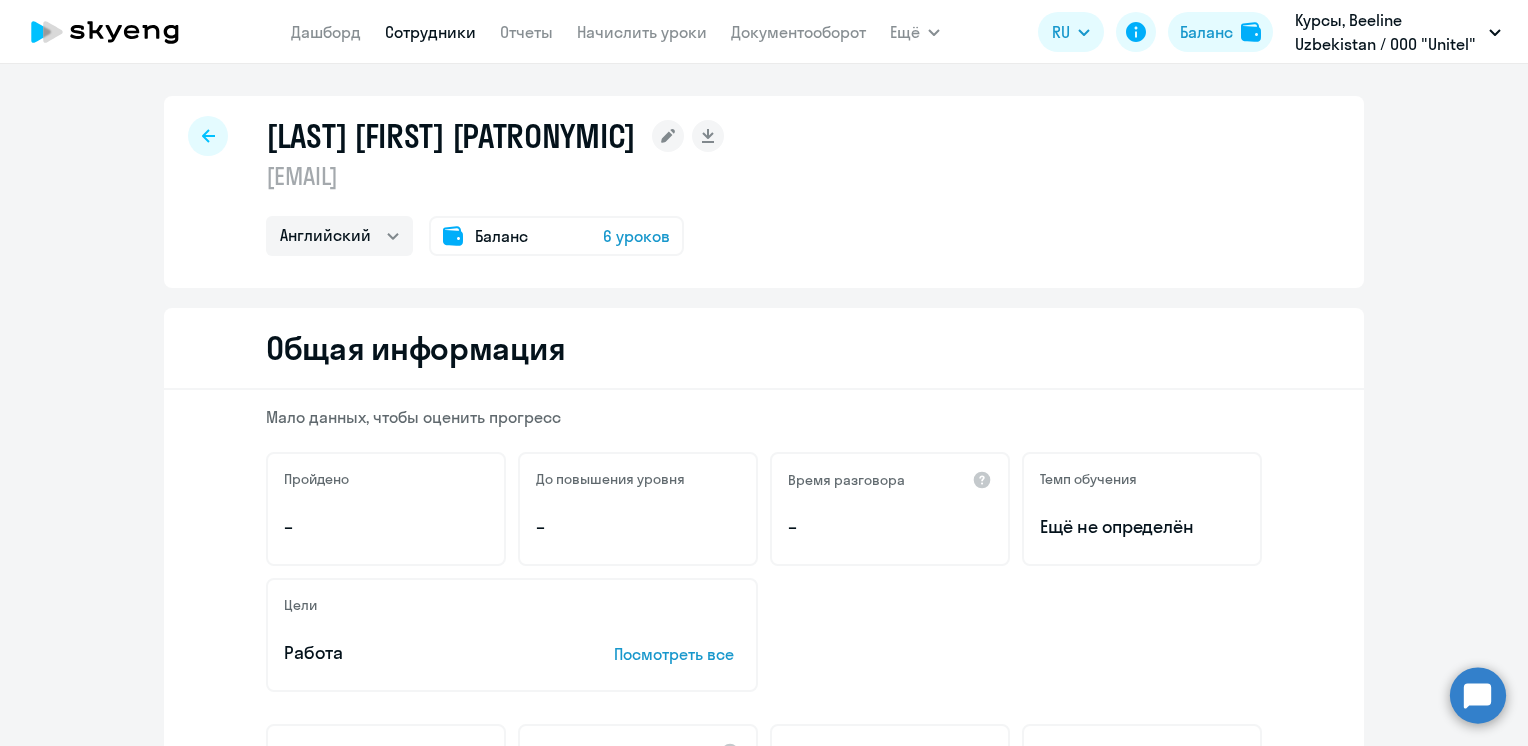 click on "Xusainov Arslan Salavatovich
akhusainov@beeline.uz  Остальные   Английский
Баланс 6 уроков" 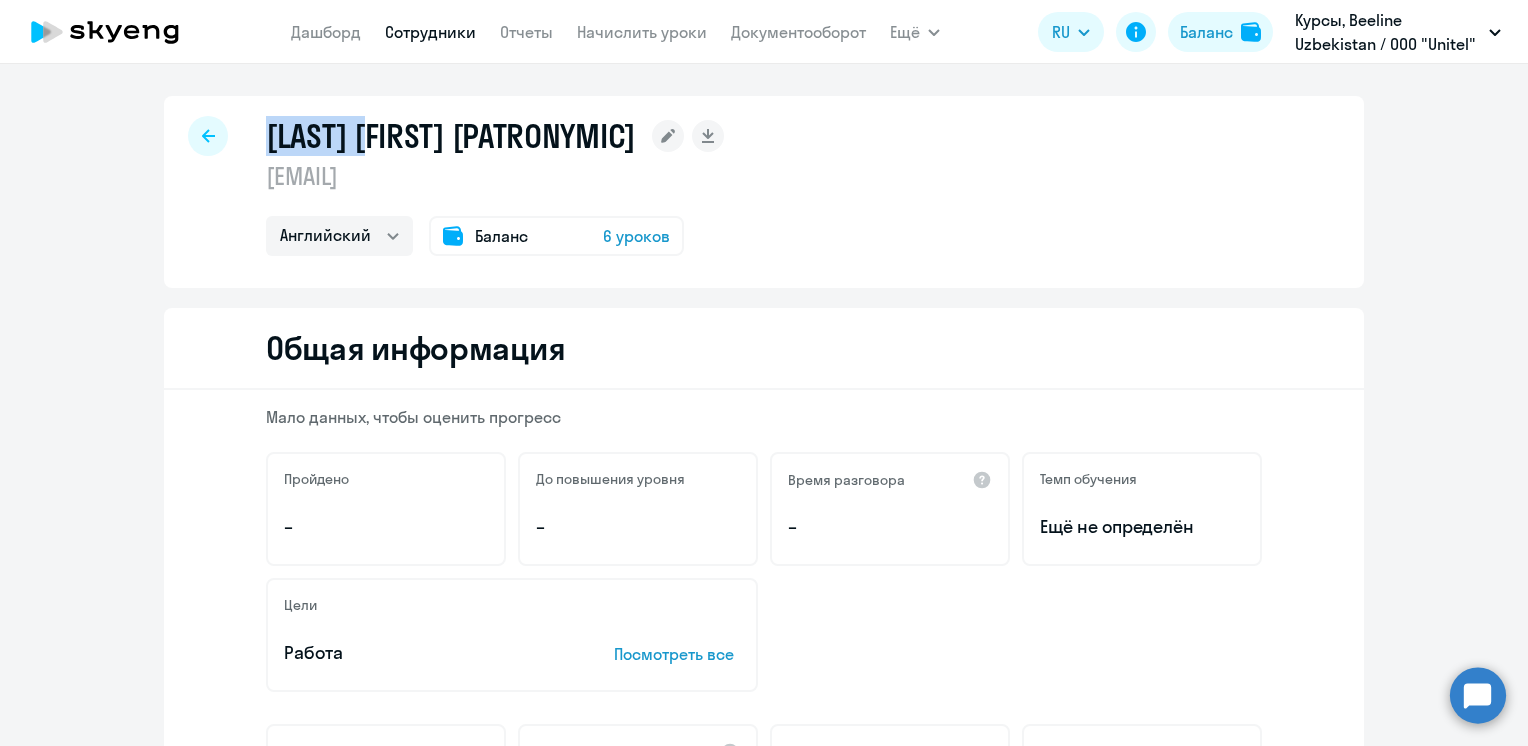 drag, startPoint x: 263, startPoint y: 138, endPoint x: 381, endPoint y: 139, distance: 118.004234 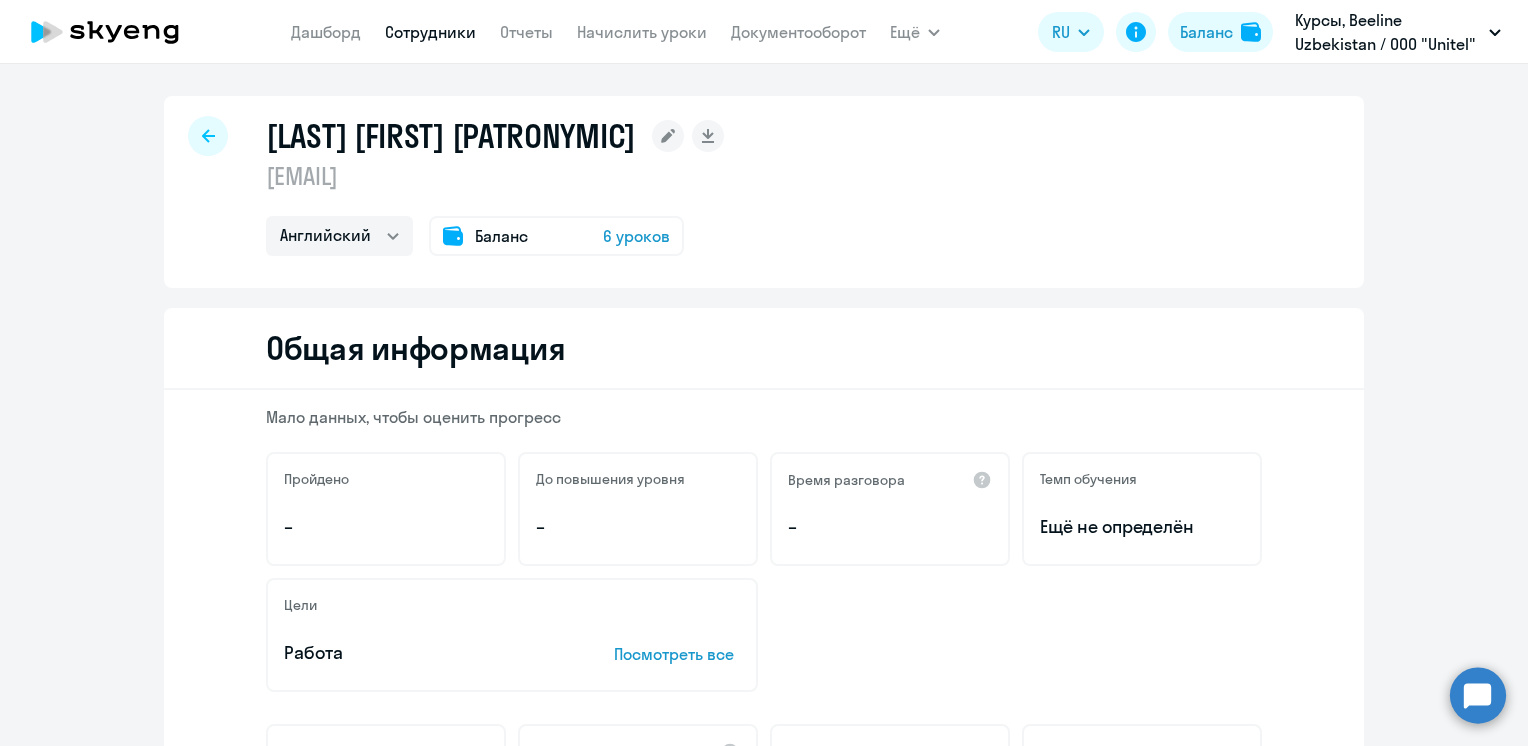 drag, startPoint x: 263, startPoint y: 130, endPoint x: 662, endPoint y: 150, distance: 399.50095 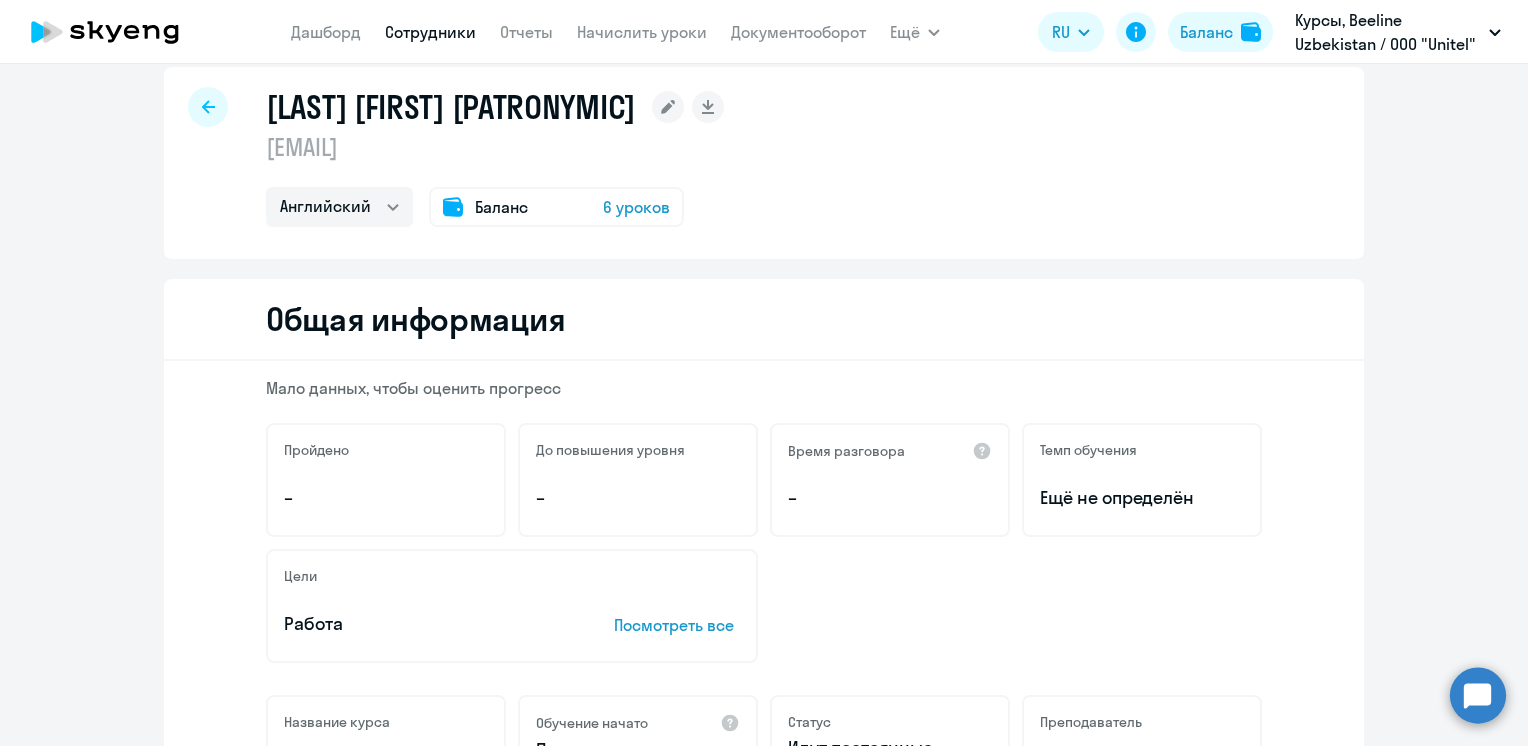 scroll, scrollTop: 0, scrollLeft: 0, axis: both 